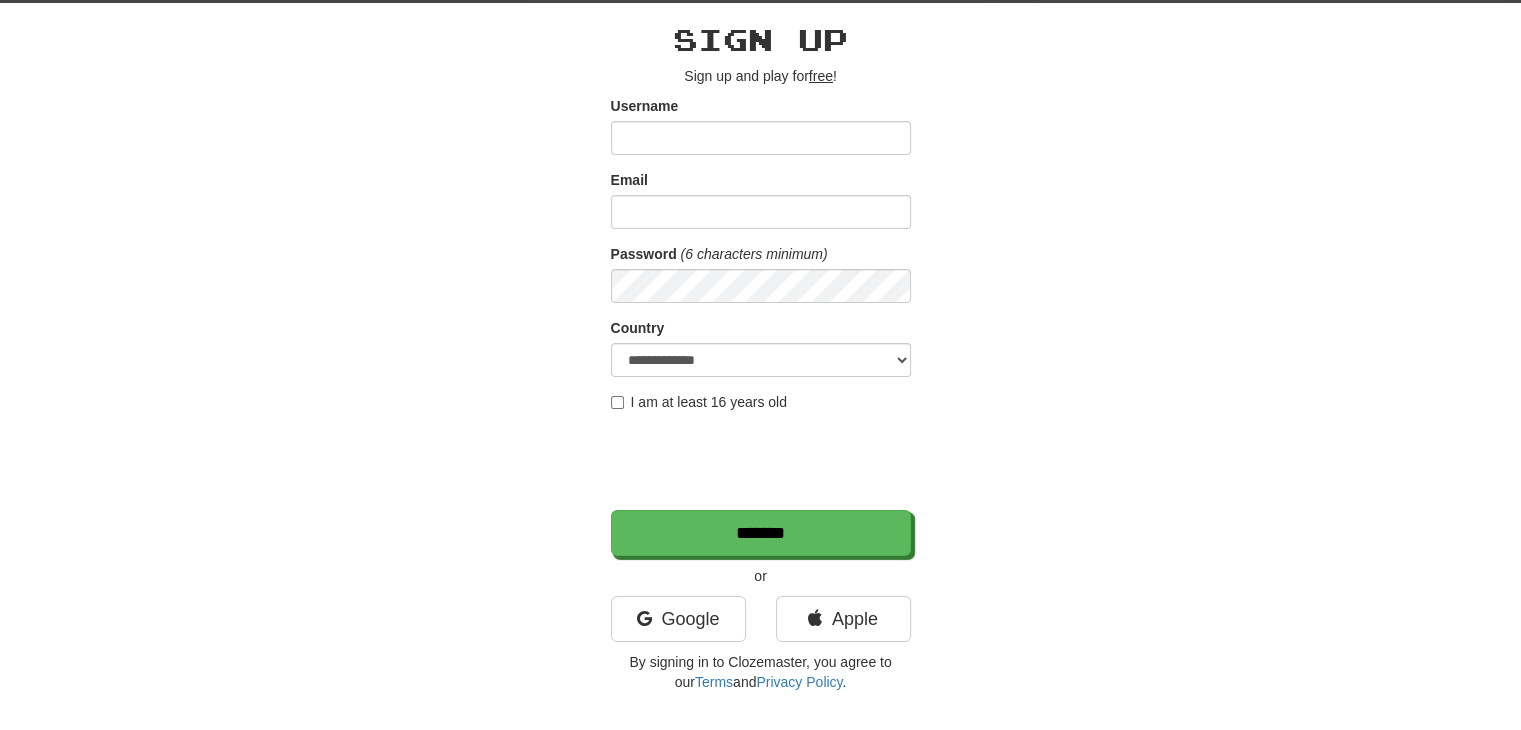 scroll, scrollTop: 100, scrollLeft: 0, axis: vertical 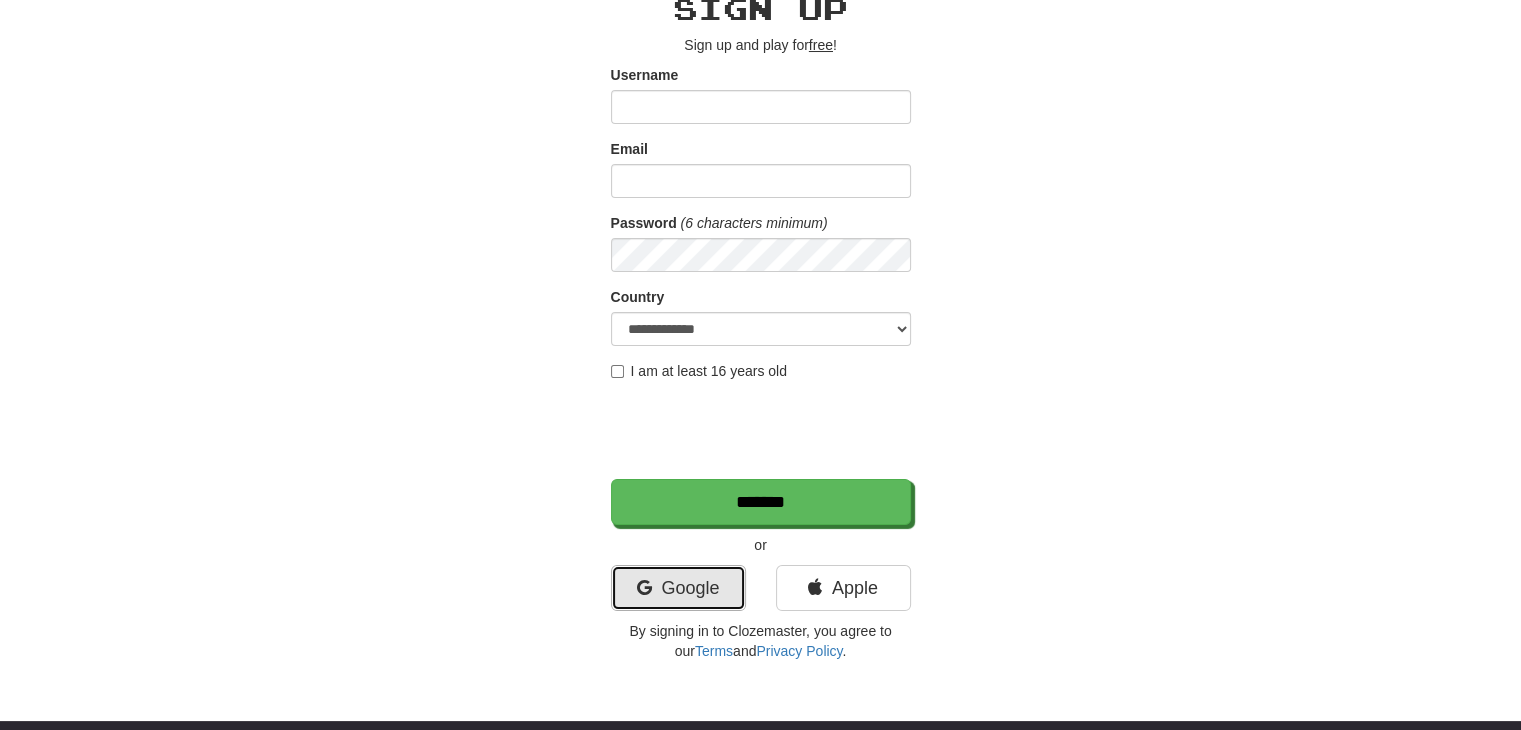 click on "Google" at bounding box center [678, 588] 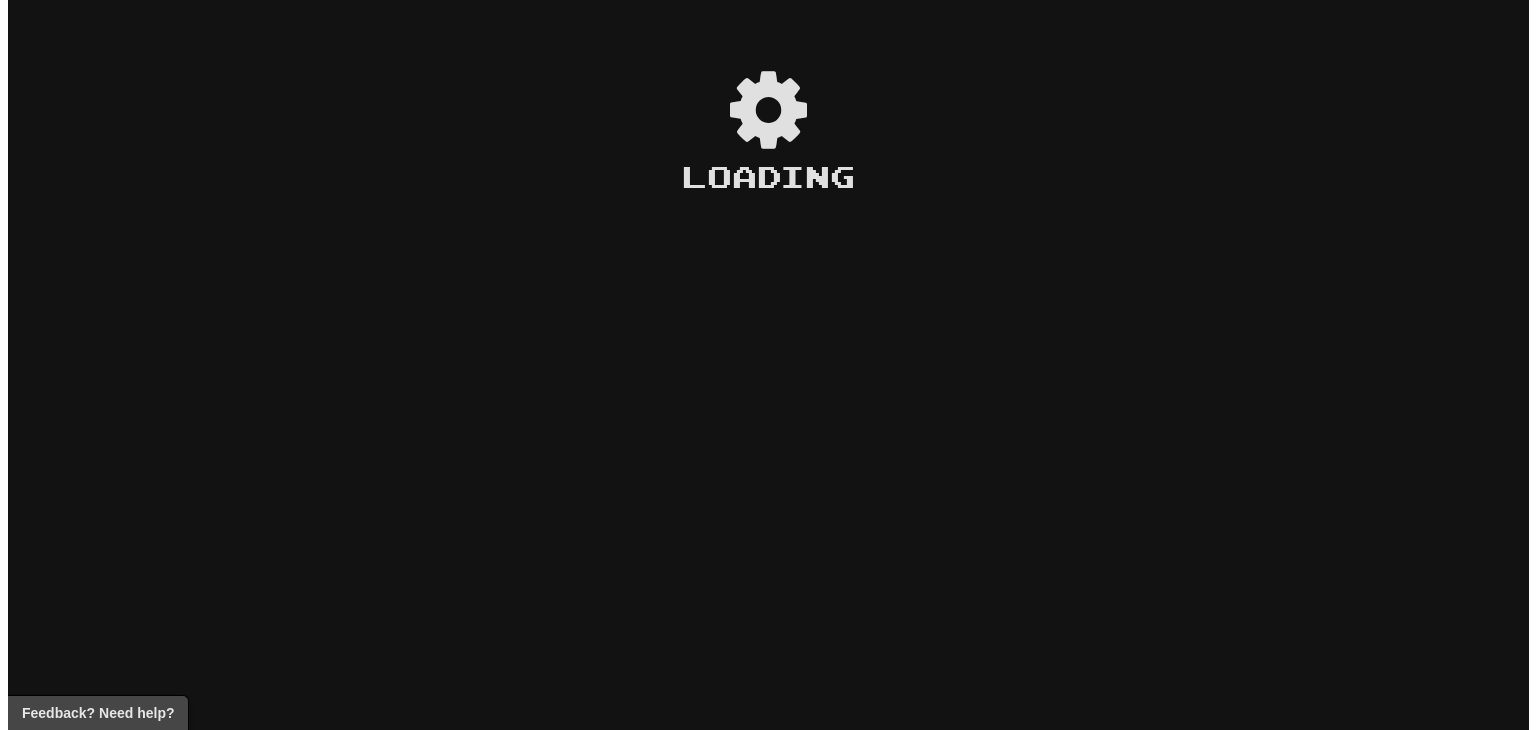 scroll, scrollTop: 0, scrollLeft: 0, axis: both 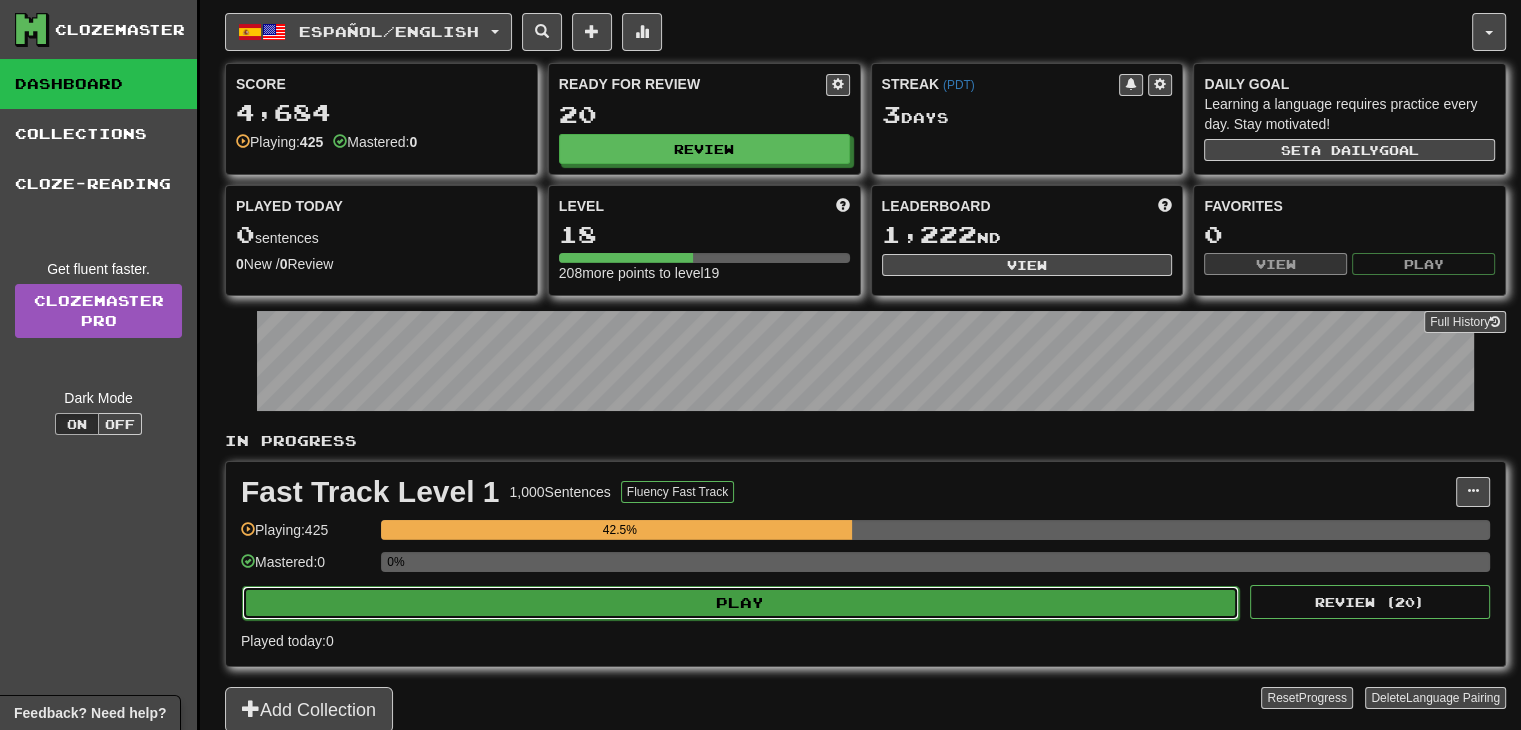 click on "Play" at bounding box center [740, 603] 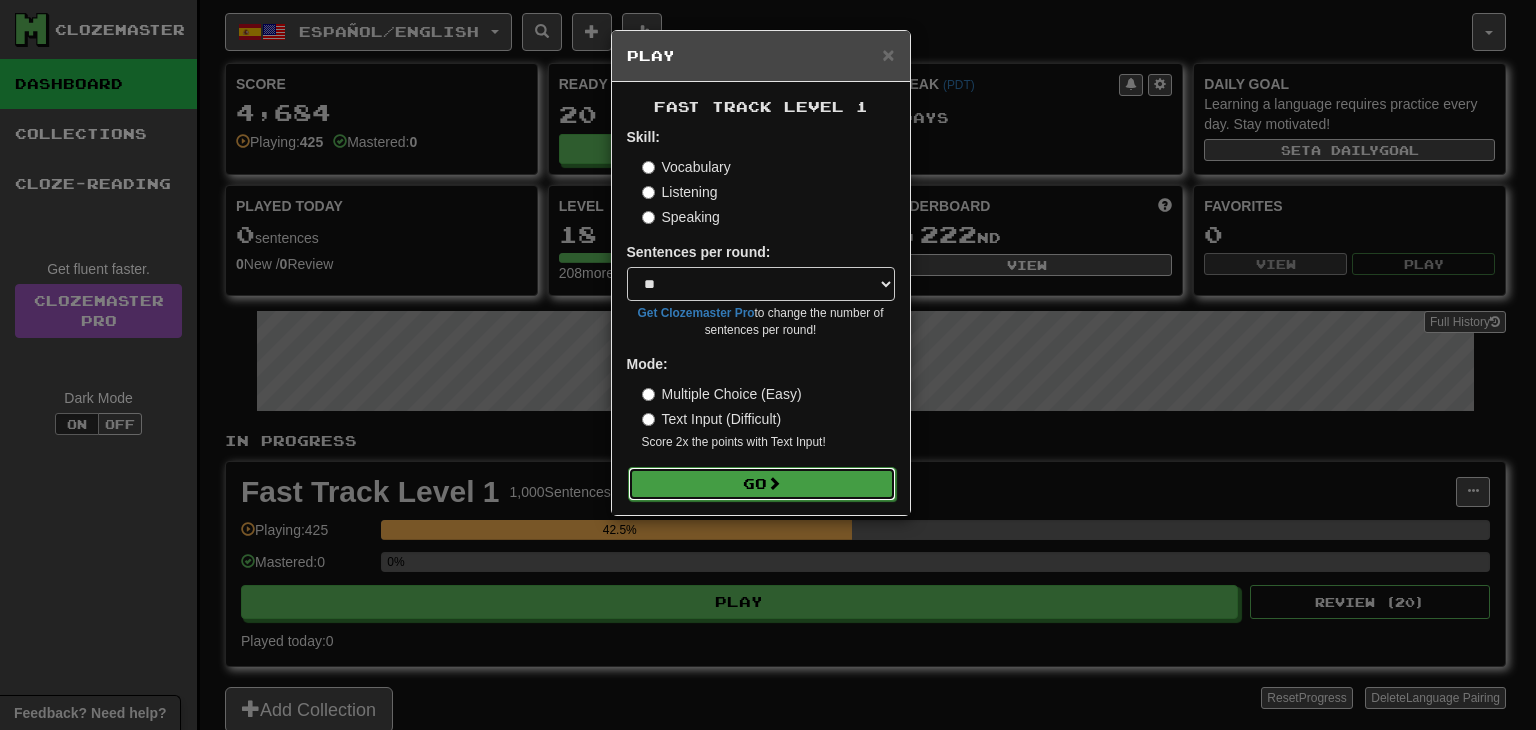 click on "Go" at bounding box center [762, 484] 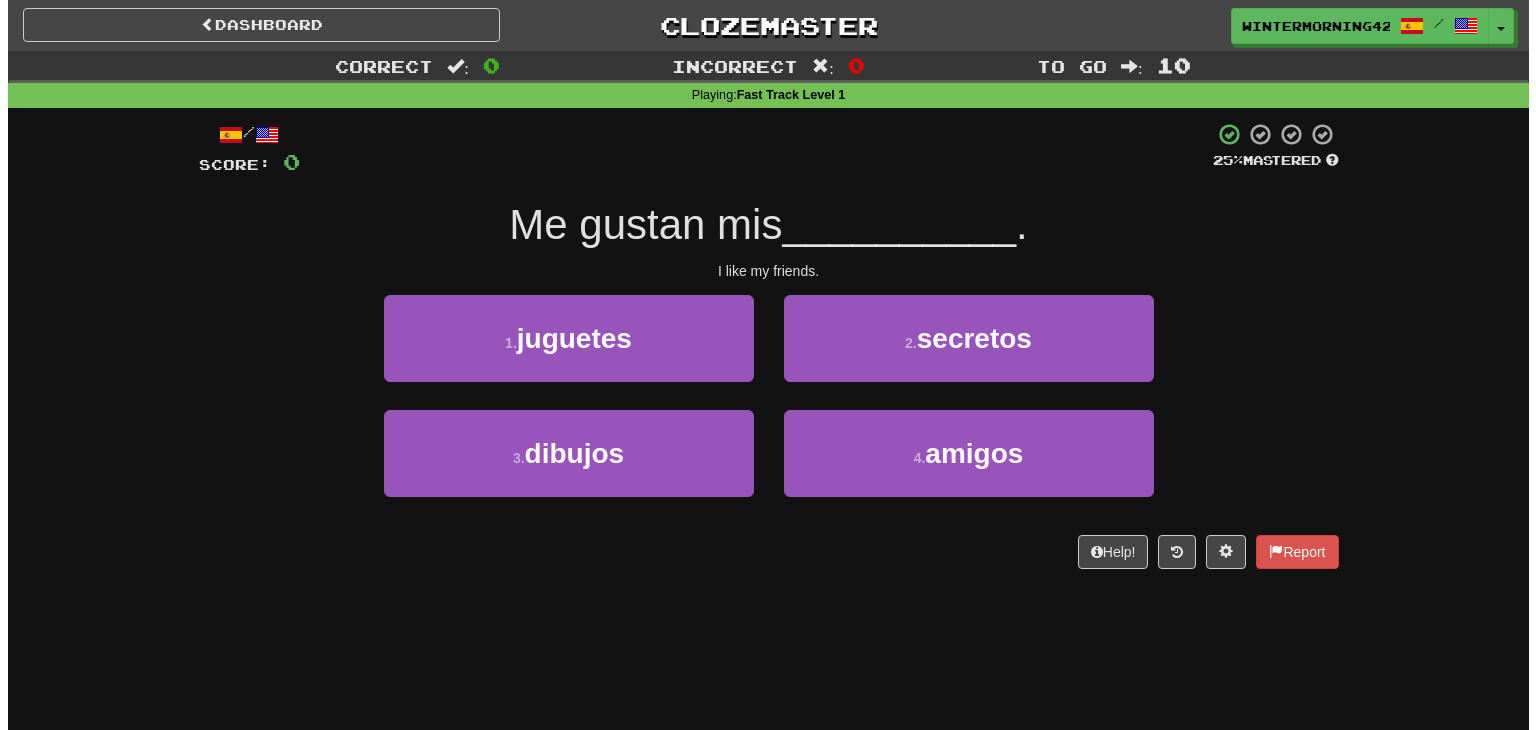 scroll, scrollTop: 0, scrollLeft: 0, axis: both 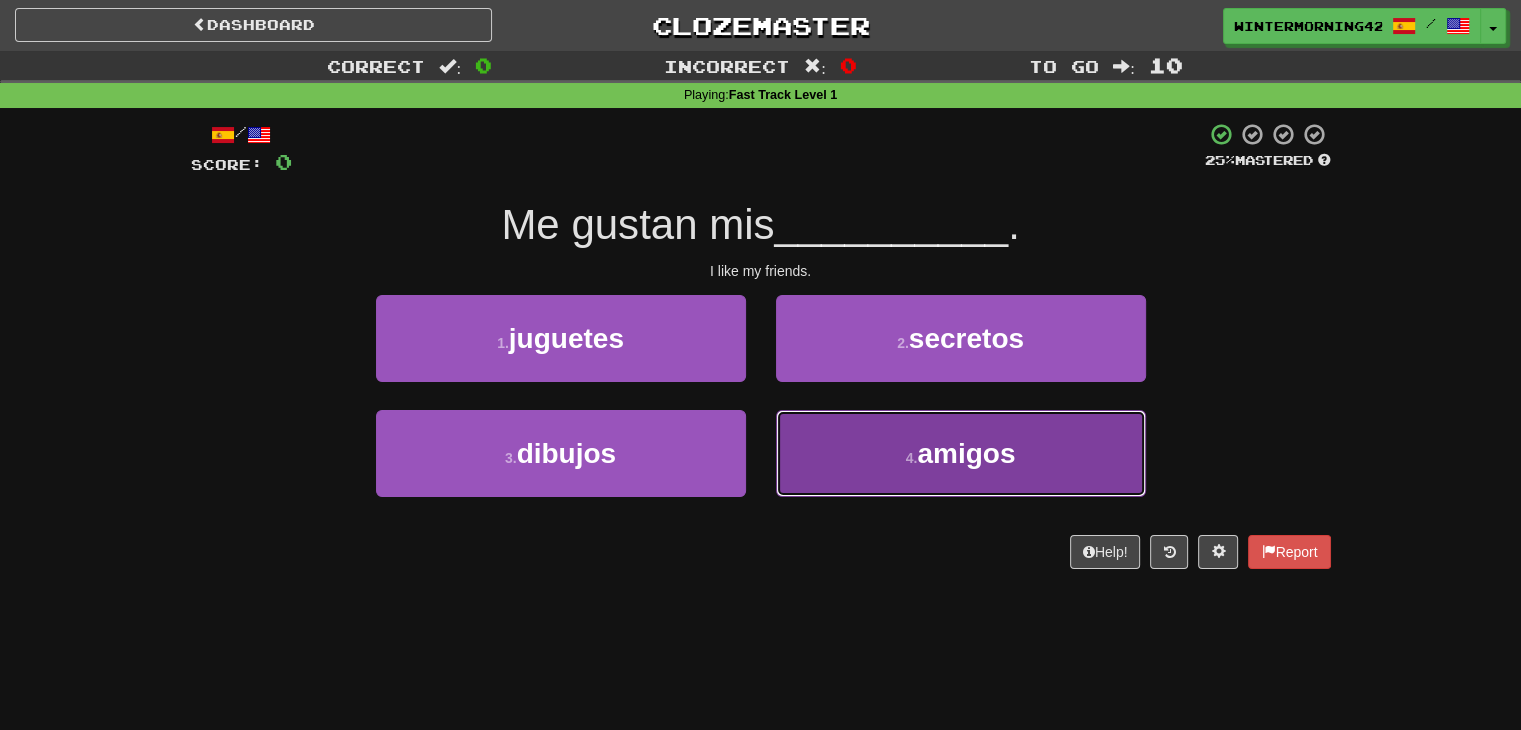 click on "4 .  amigos" at bounding box center (961, 453) 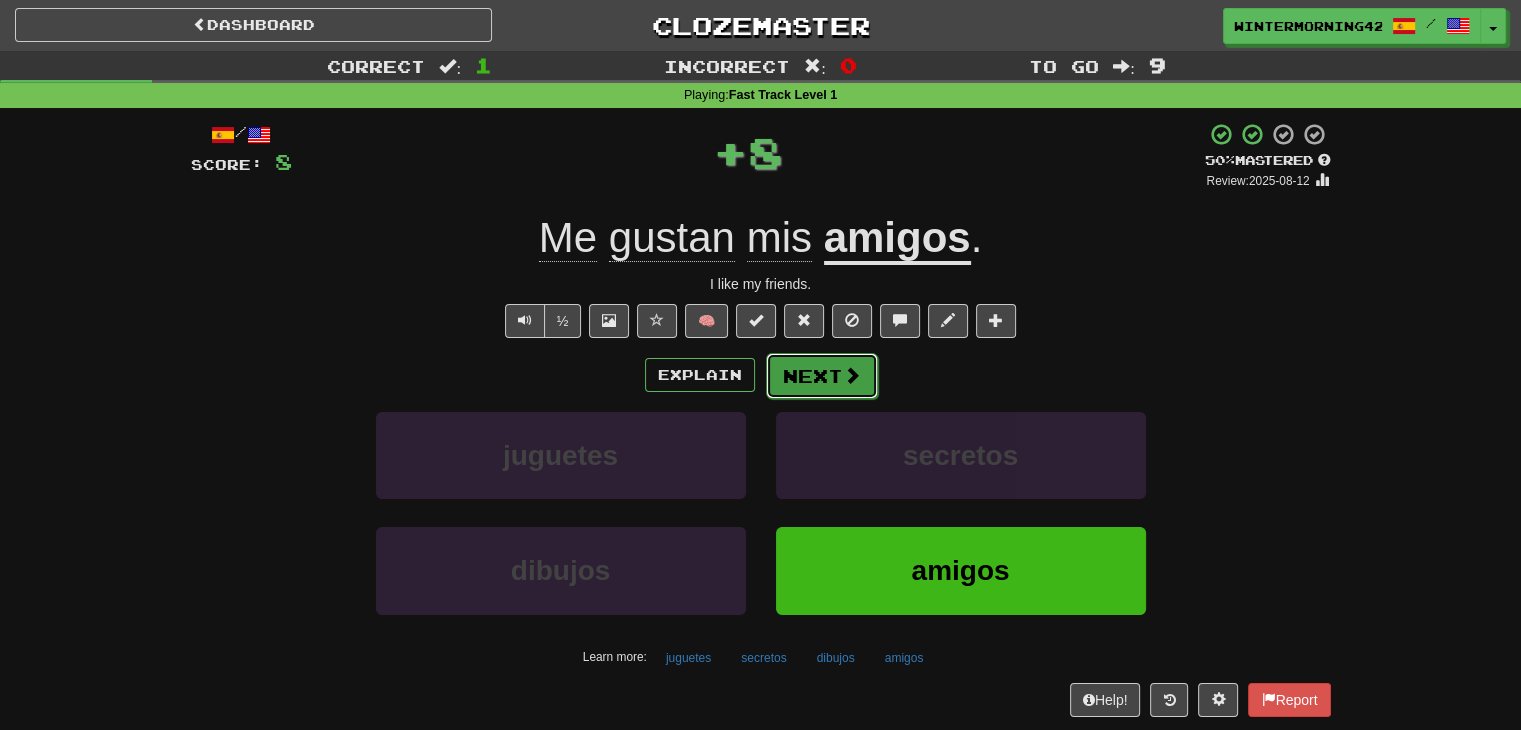 click on "Next" at bounding box center [822, 376] 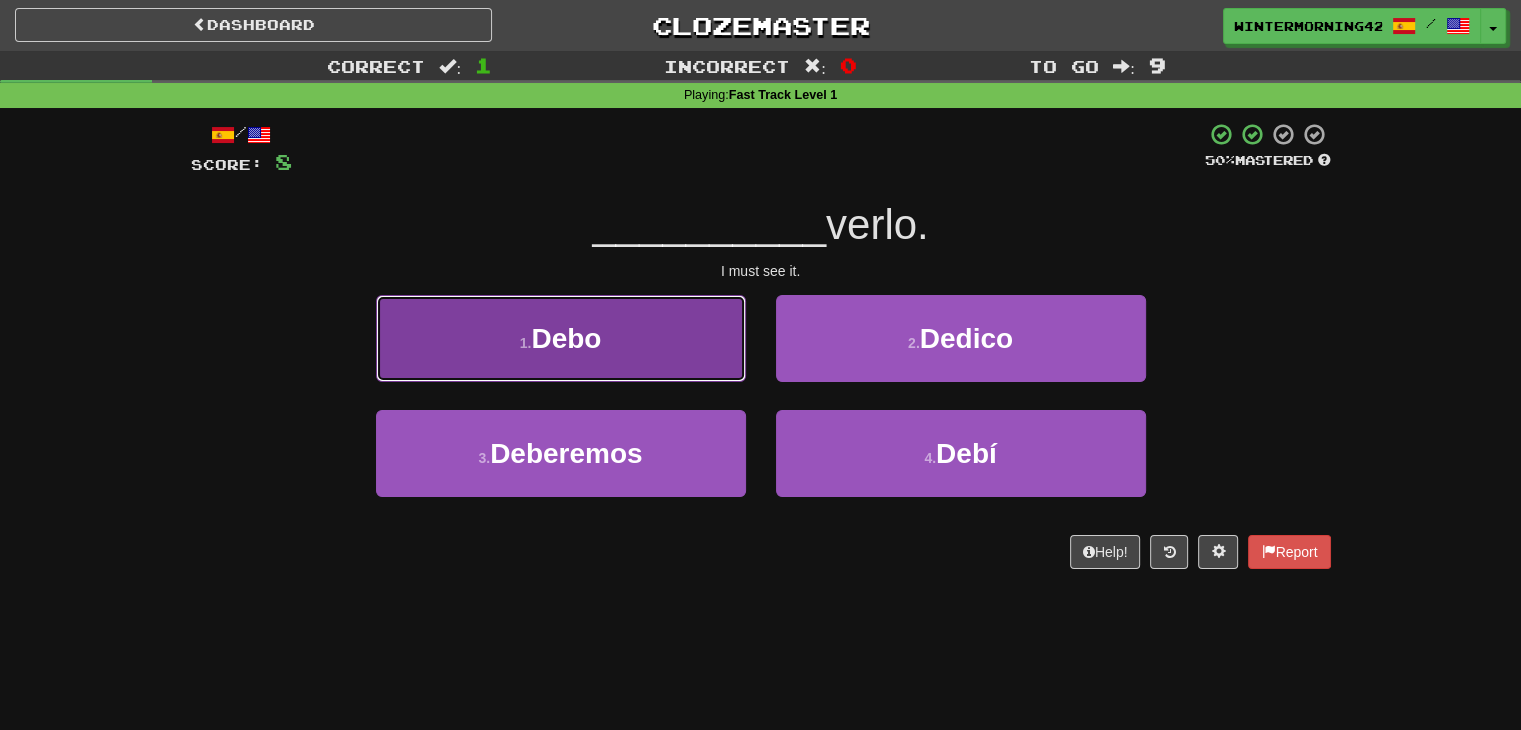 click on "1 .  Debo" at bounding box center [561, 338] 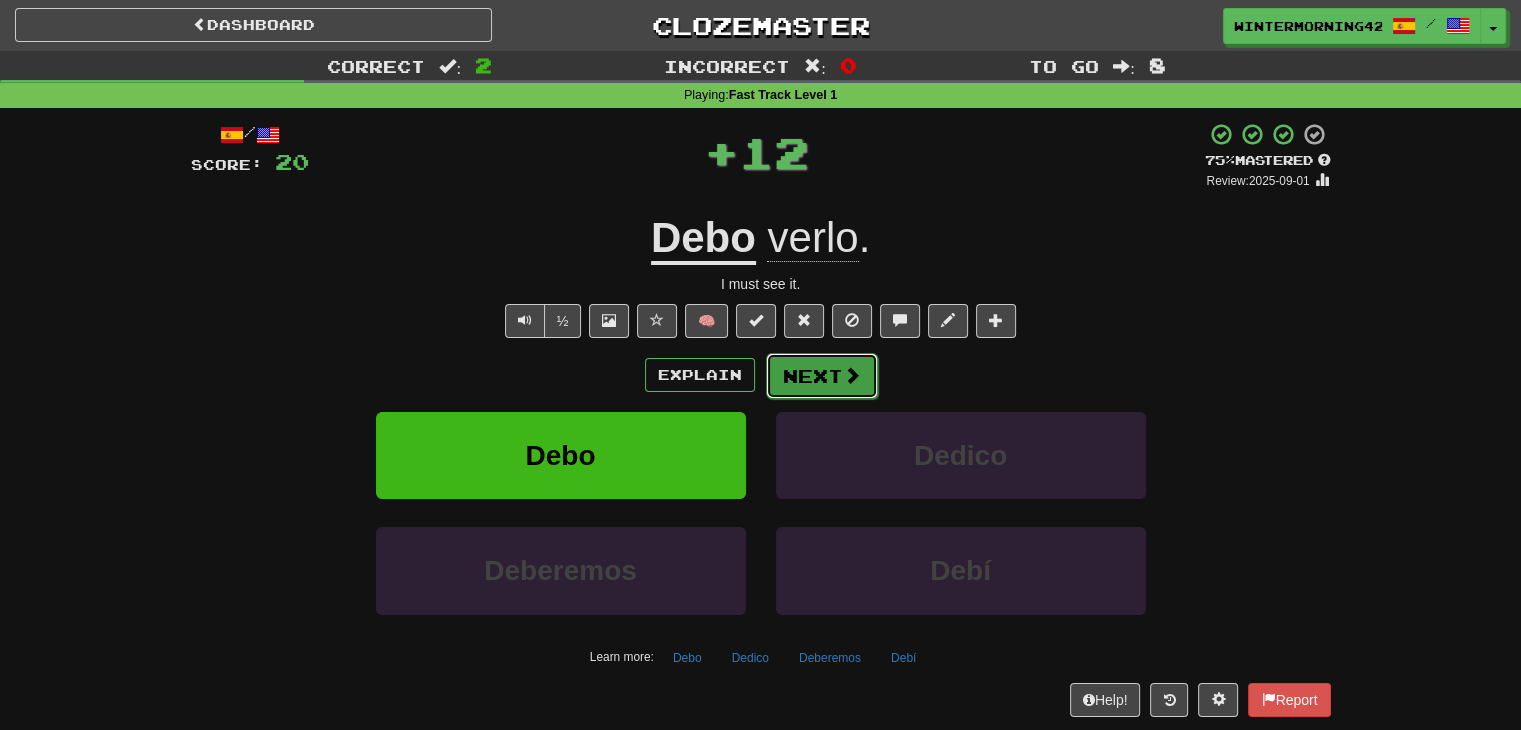 click on "Next" at bounding box center (822, 376) 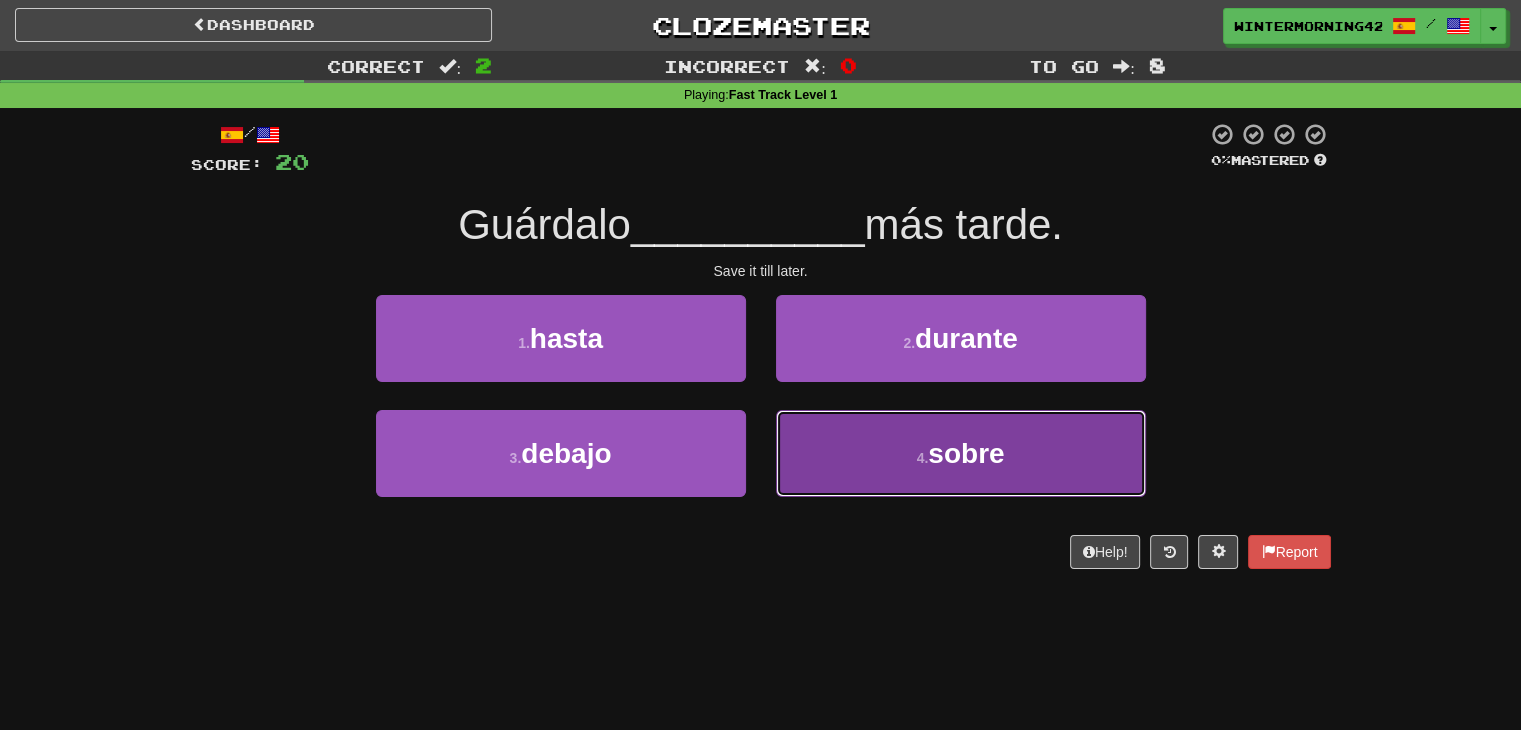 click on "4 .  sobre" at bounding box center [961, 453] 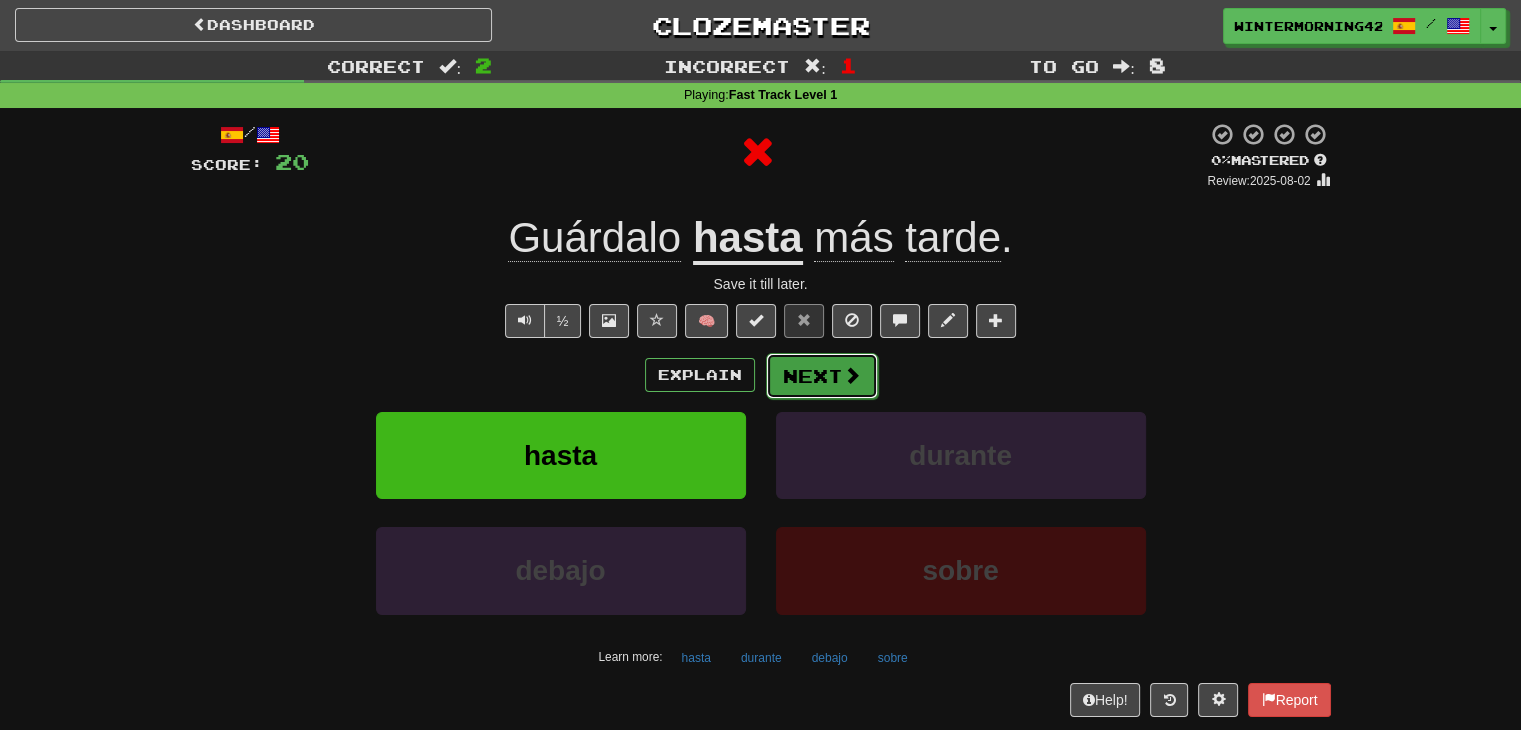 click on "Next" at bounding box center (822, 376) 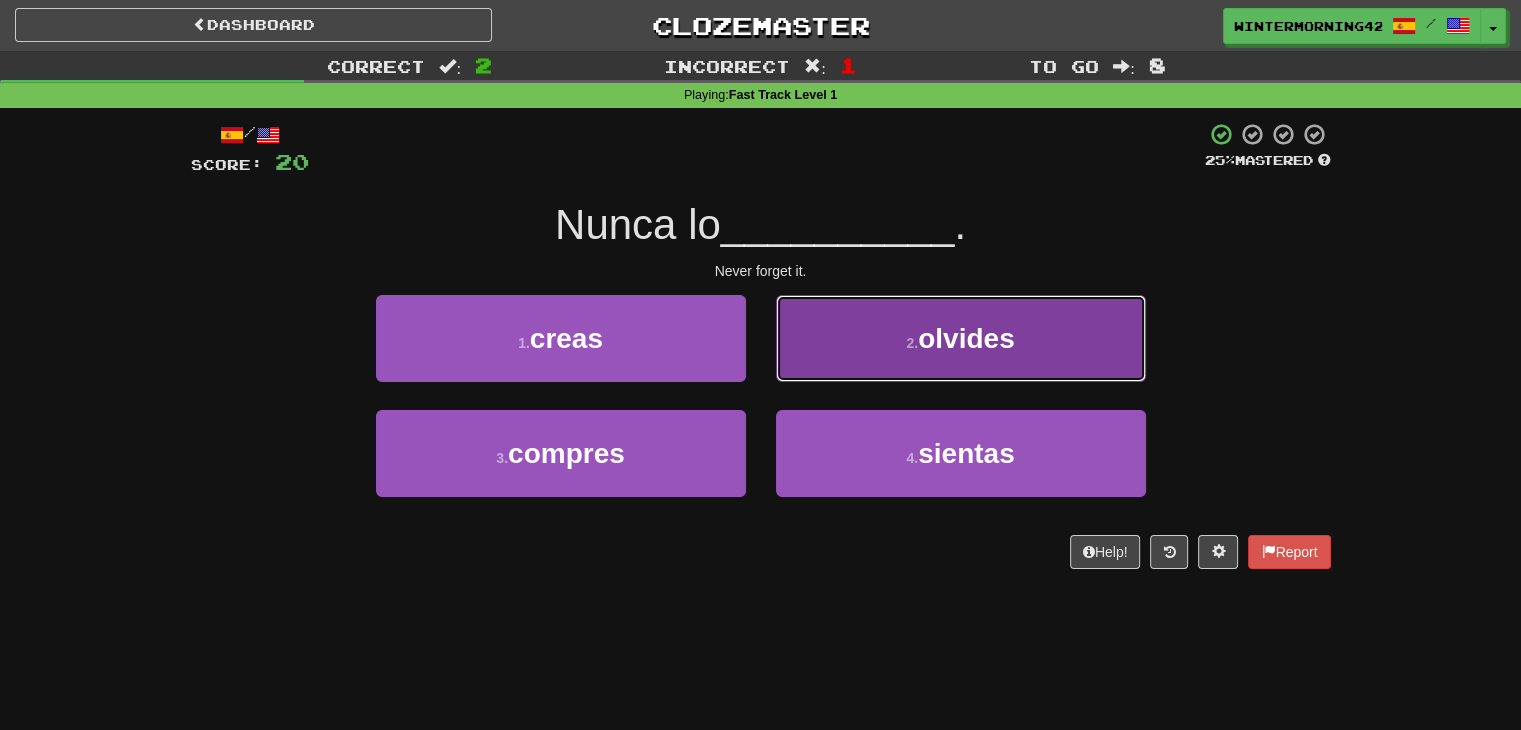 click on "2 .  olvides" at bounding box center [961, 338] 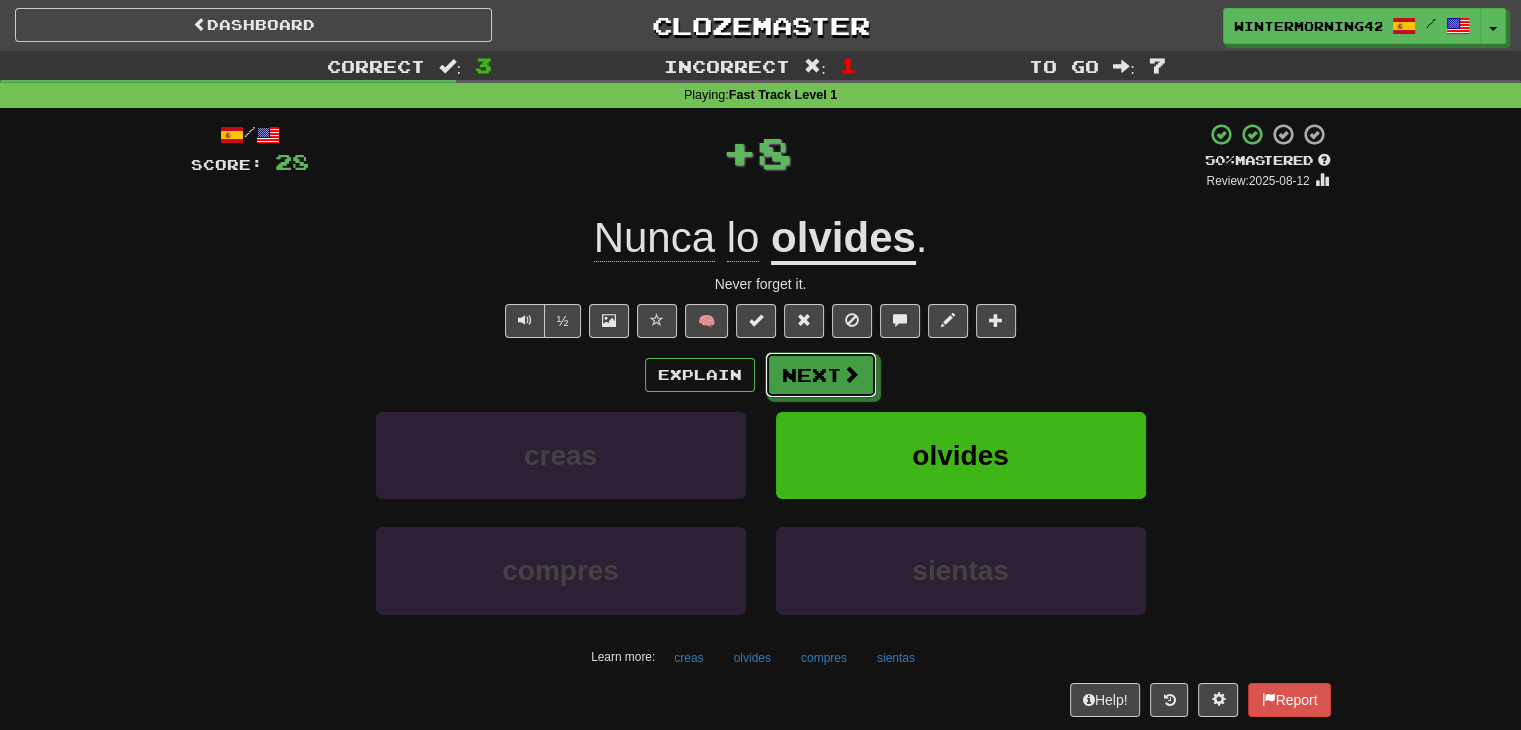 click on "Next" at bounding box center [821, 375] 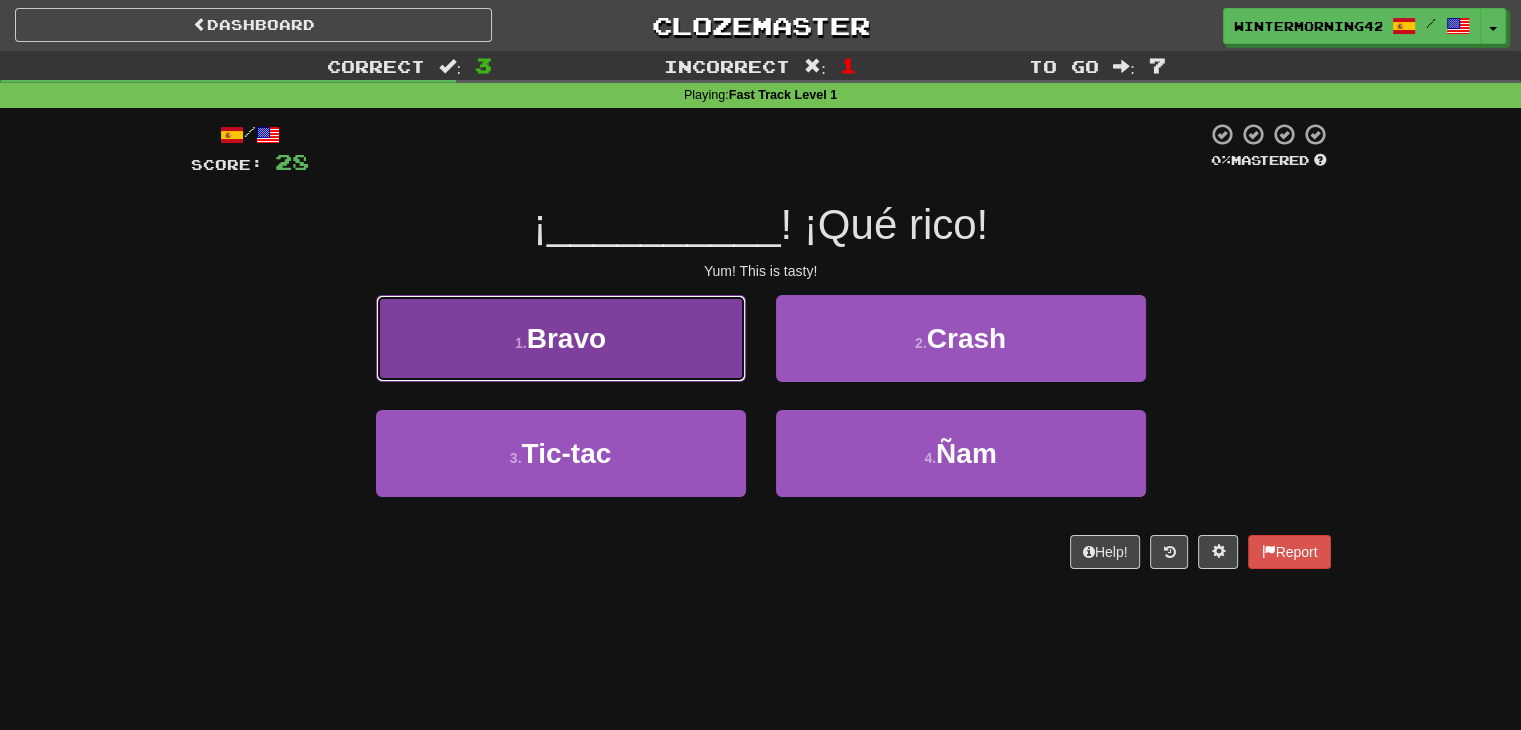 click on "1 .  [LAST]" at bounding box center (561, 338) 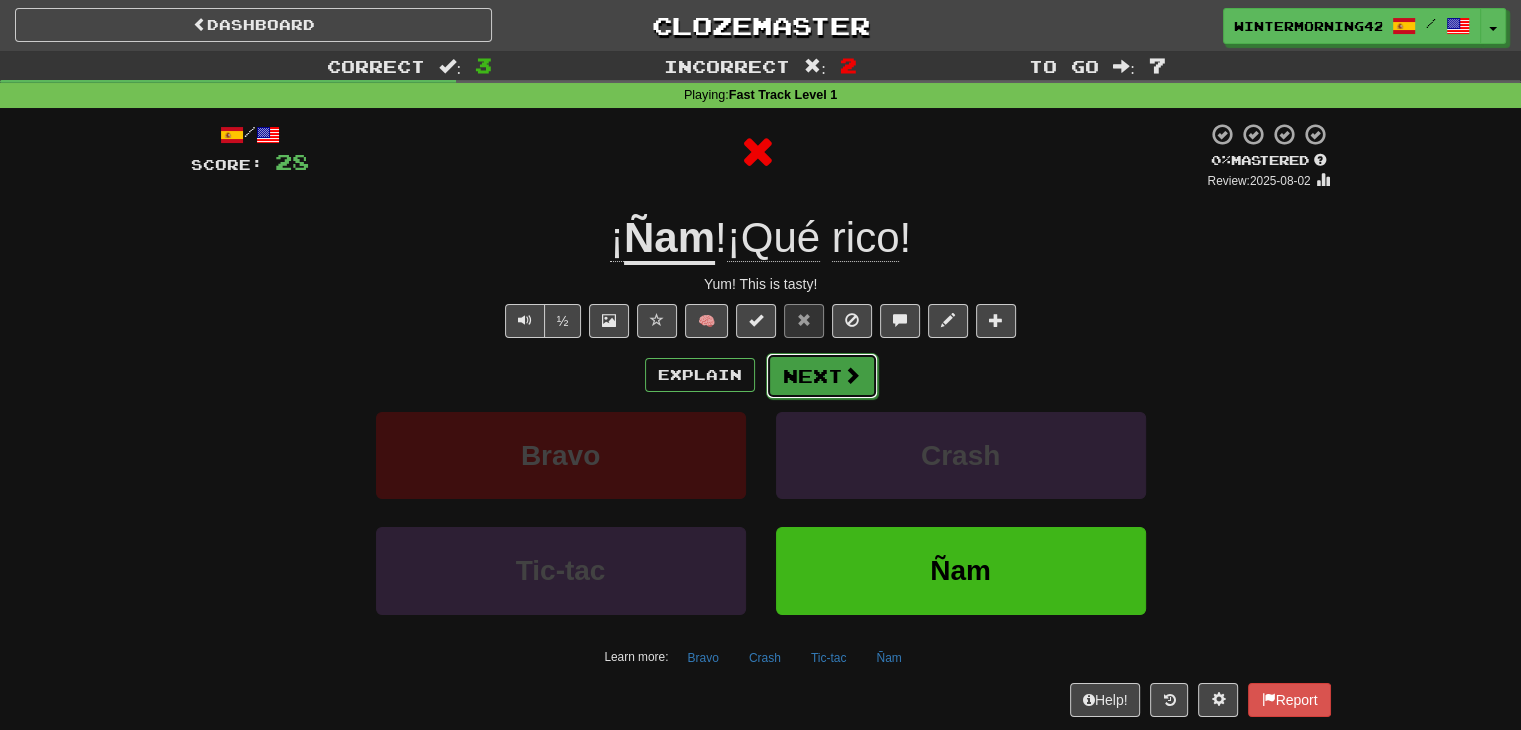 click on "Next" at bounding box center (822, 376) 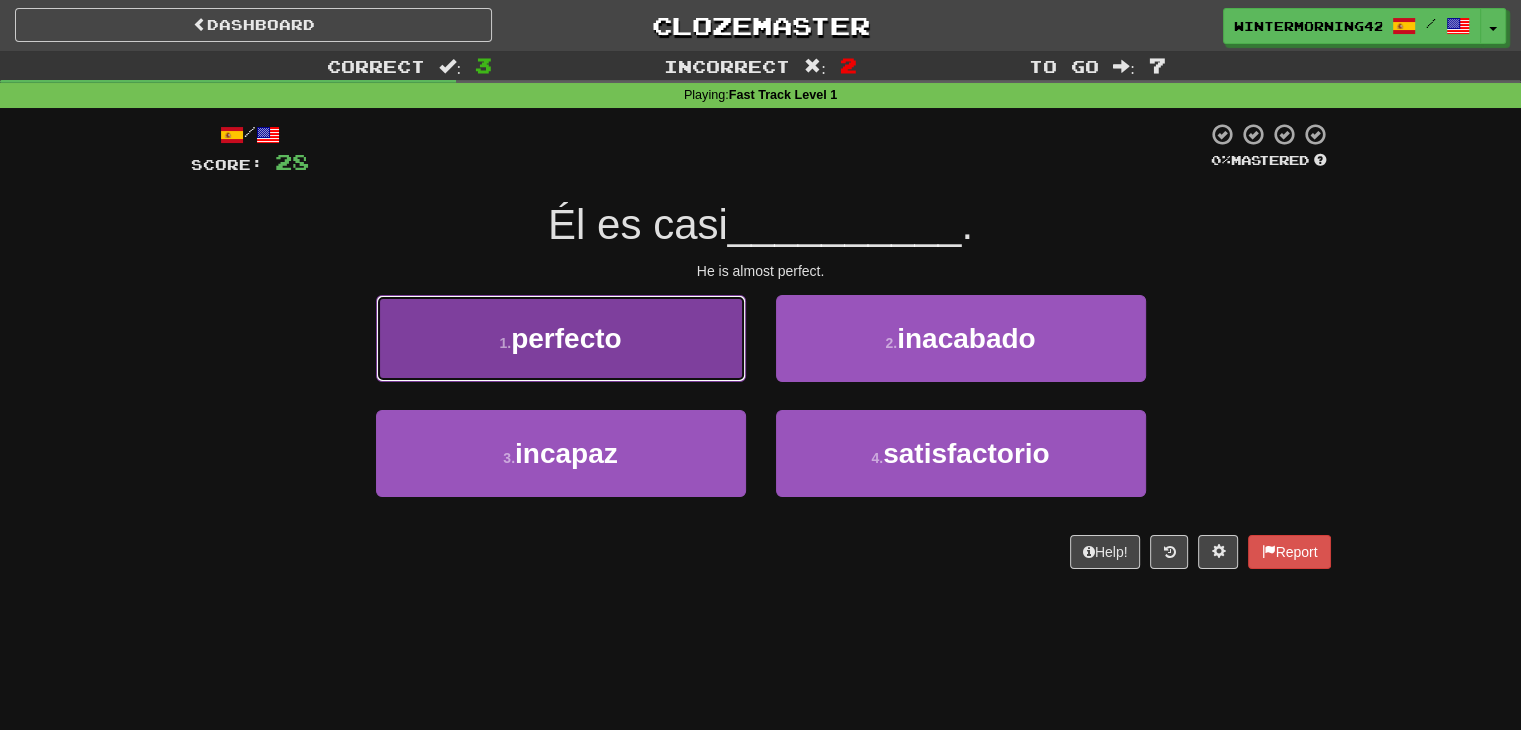 click on "1 .  perfecto" at bounding box center (561, 338) 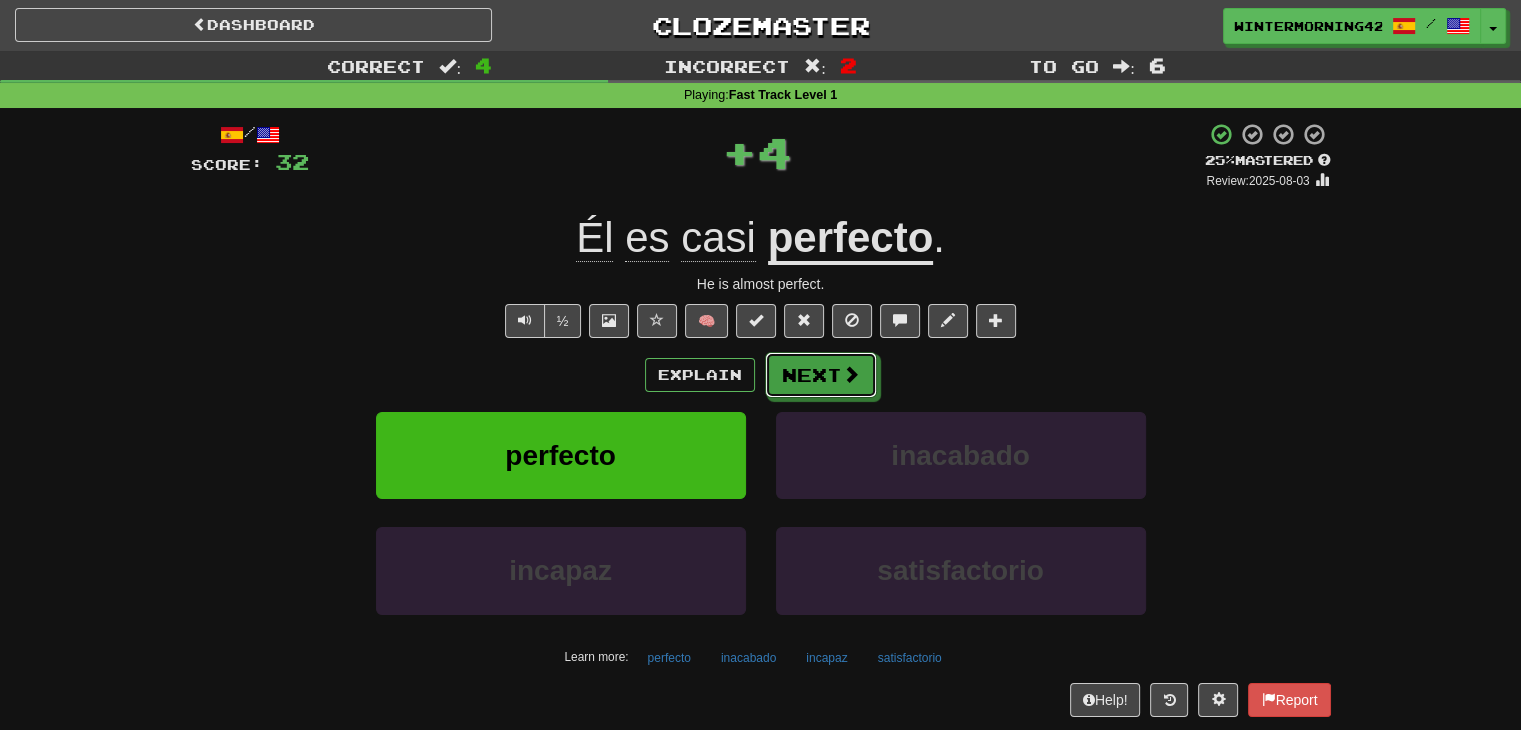 click on "Next" at bounding box center [821, 375] 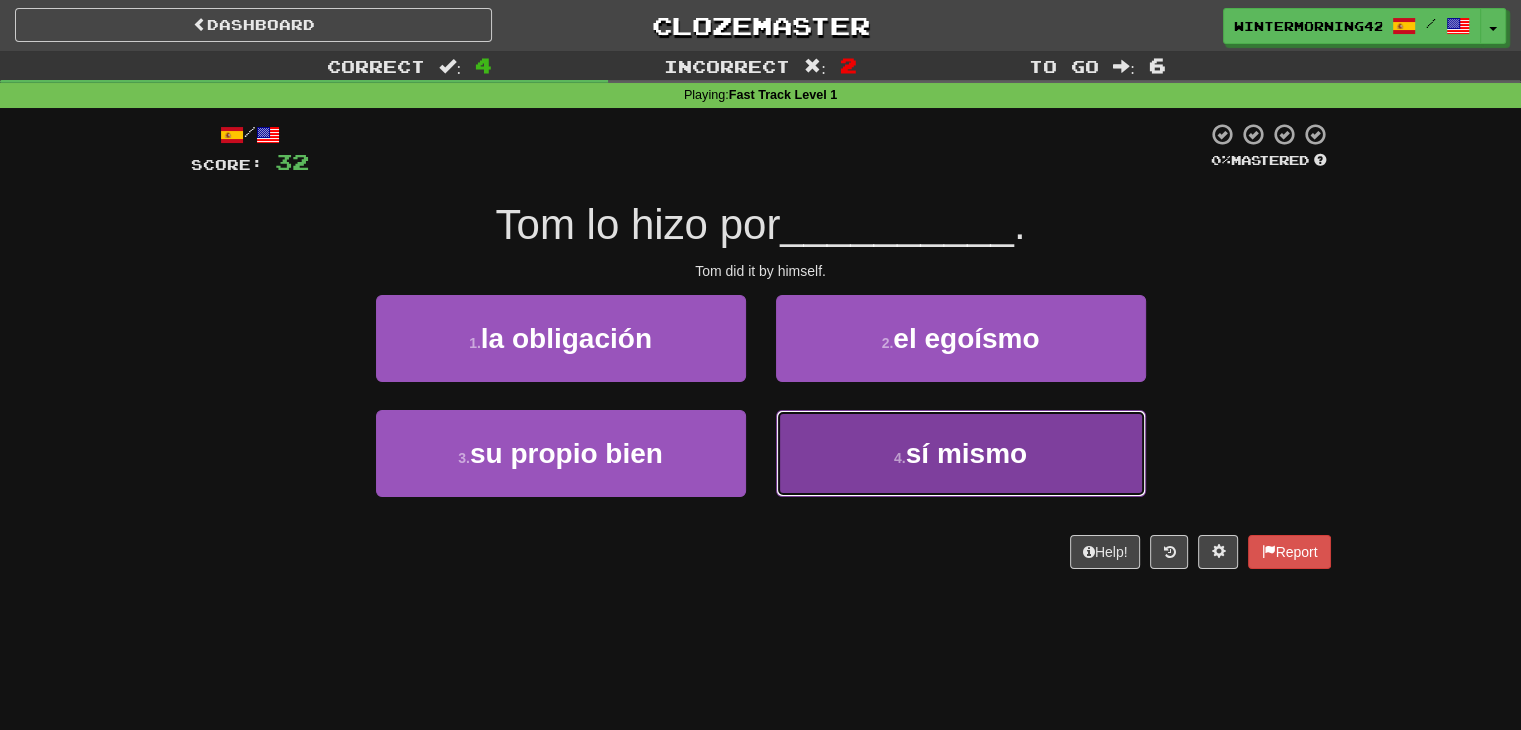 click on "4 .  sí mismo" at bounding box center (961, 453) 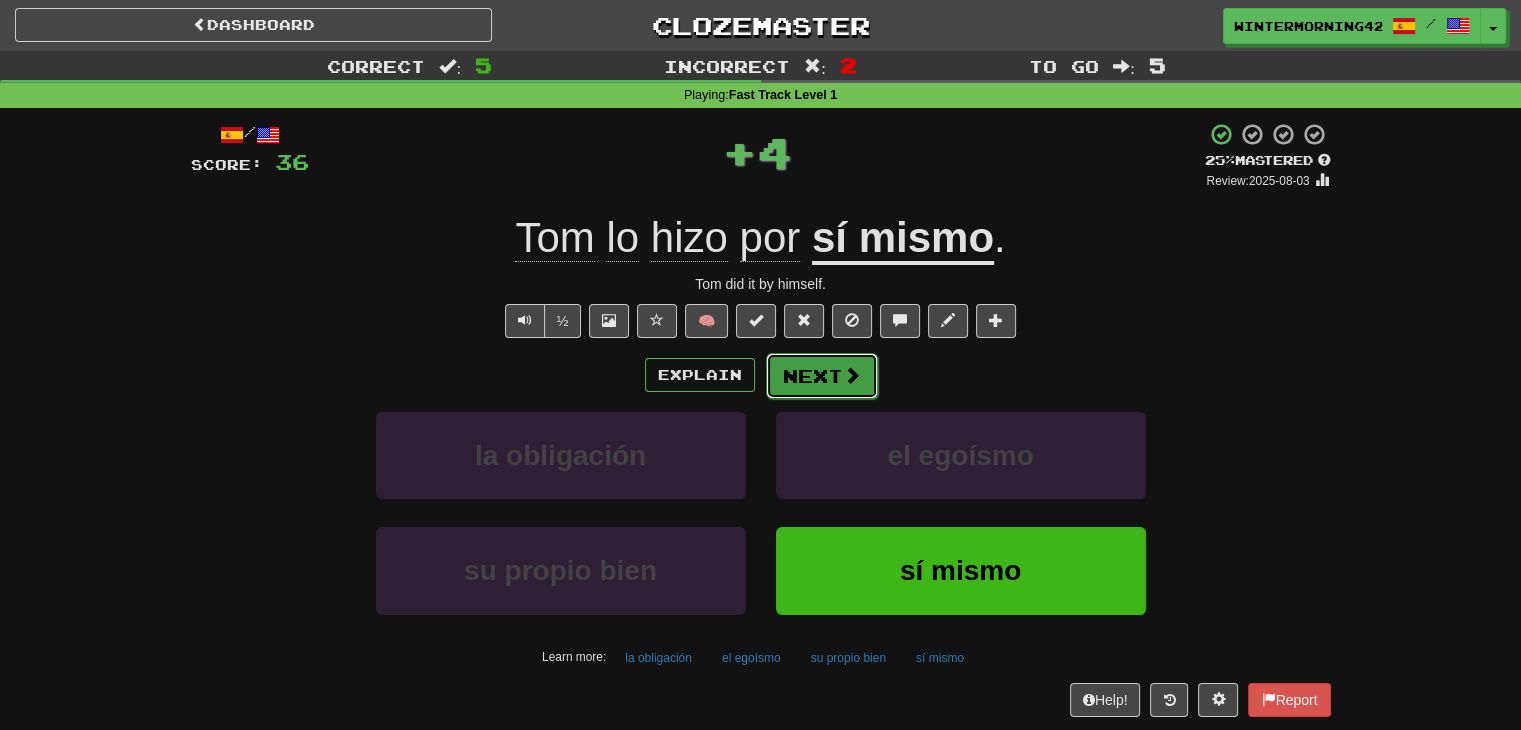 click at bounding box center [852, 375] 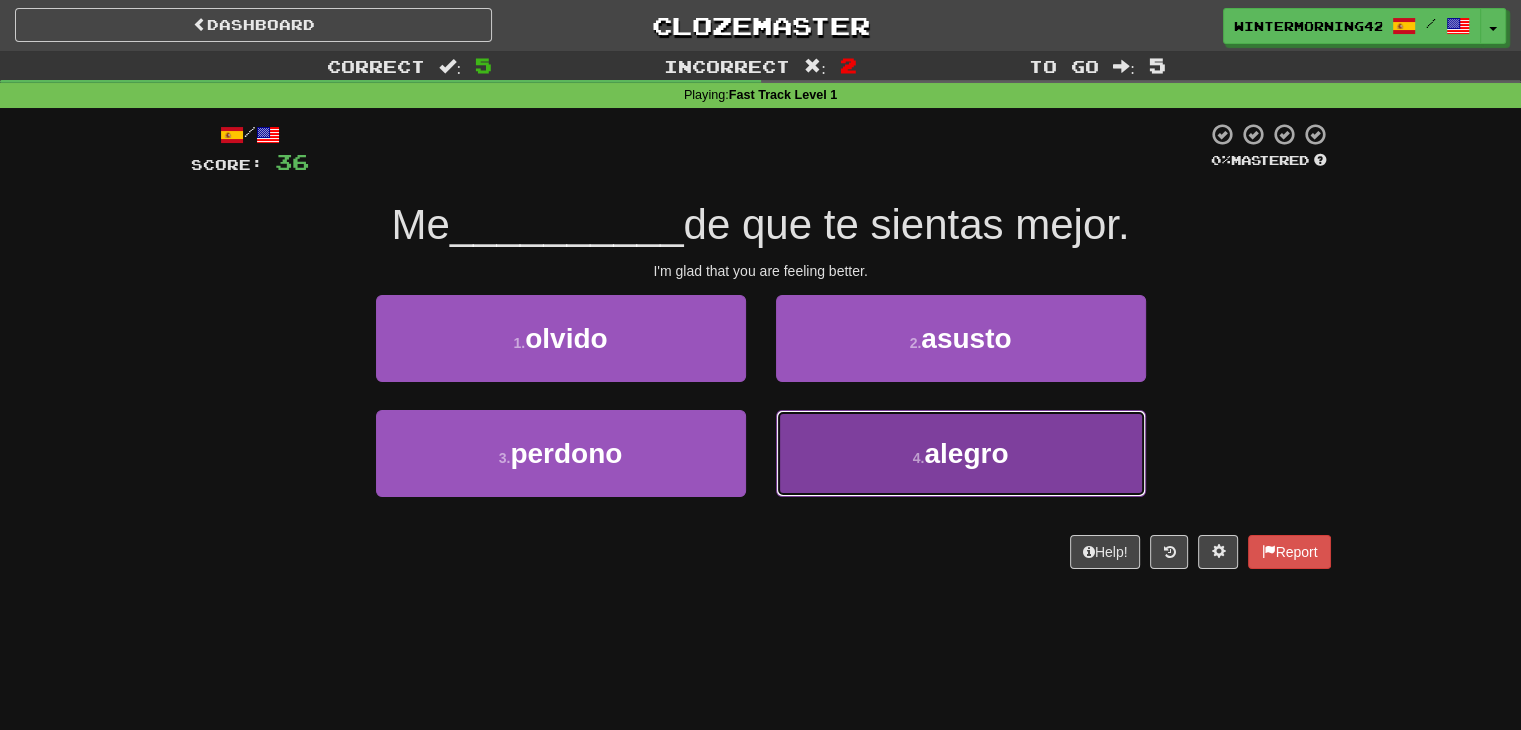 click on "4 .  alegro" at bounding box center (961, 453) 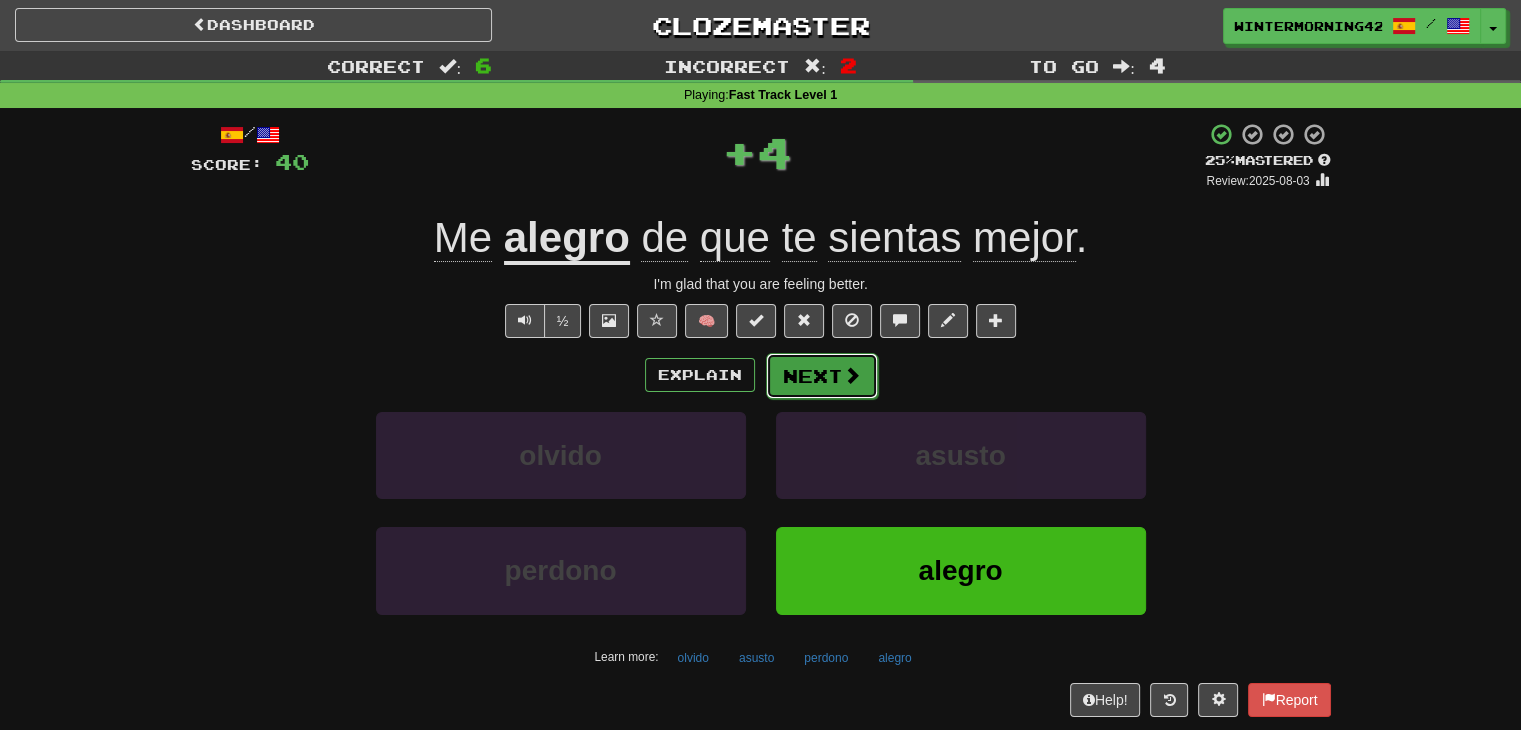 click on "Next" at bounding box center (822, 376) 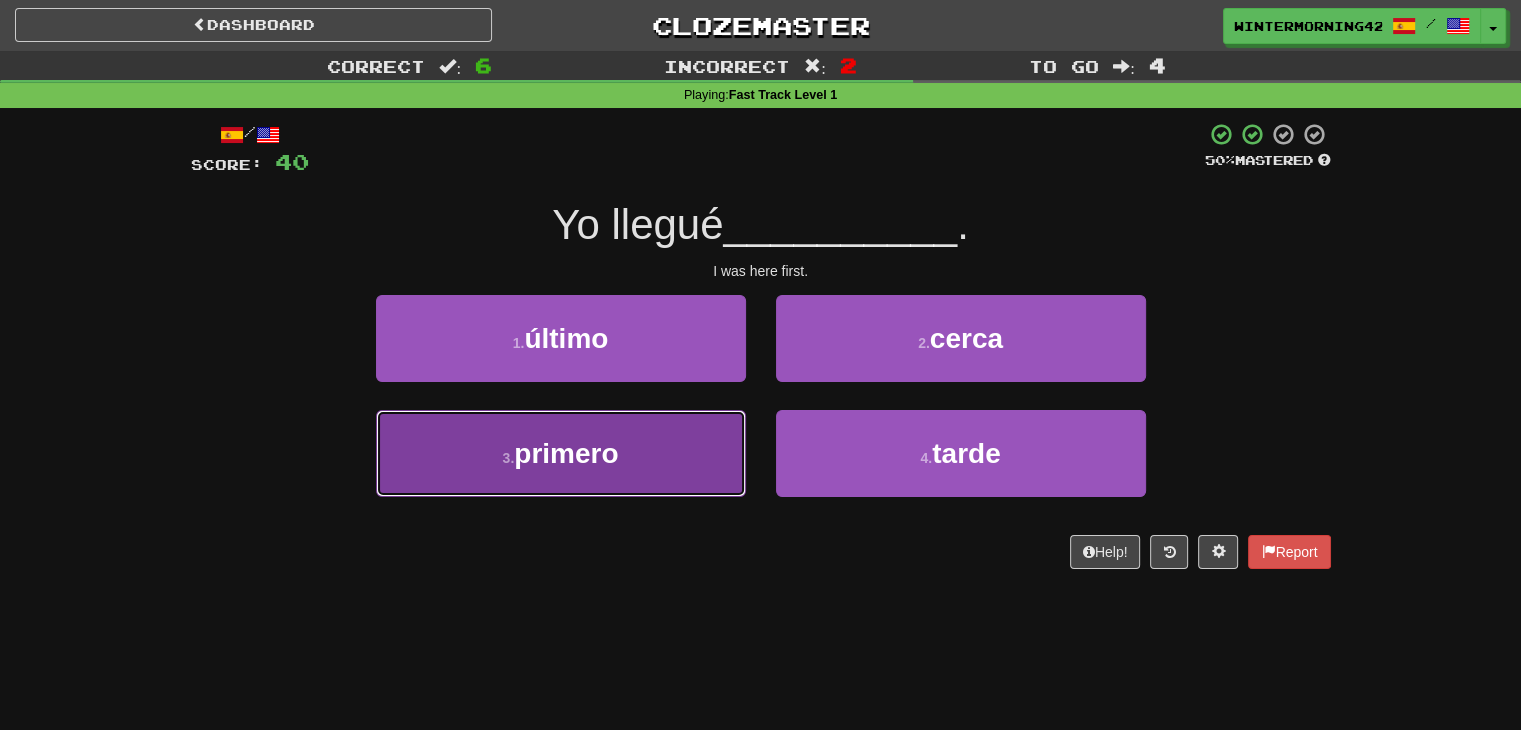 click on "3 .  primero" at bounding box center (561, 453) 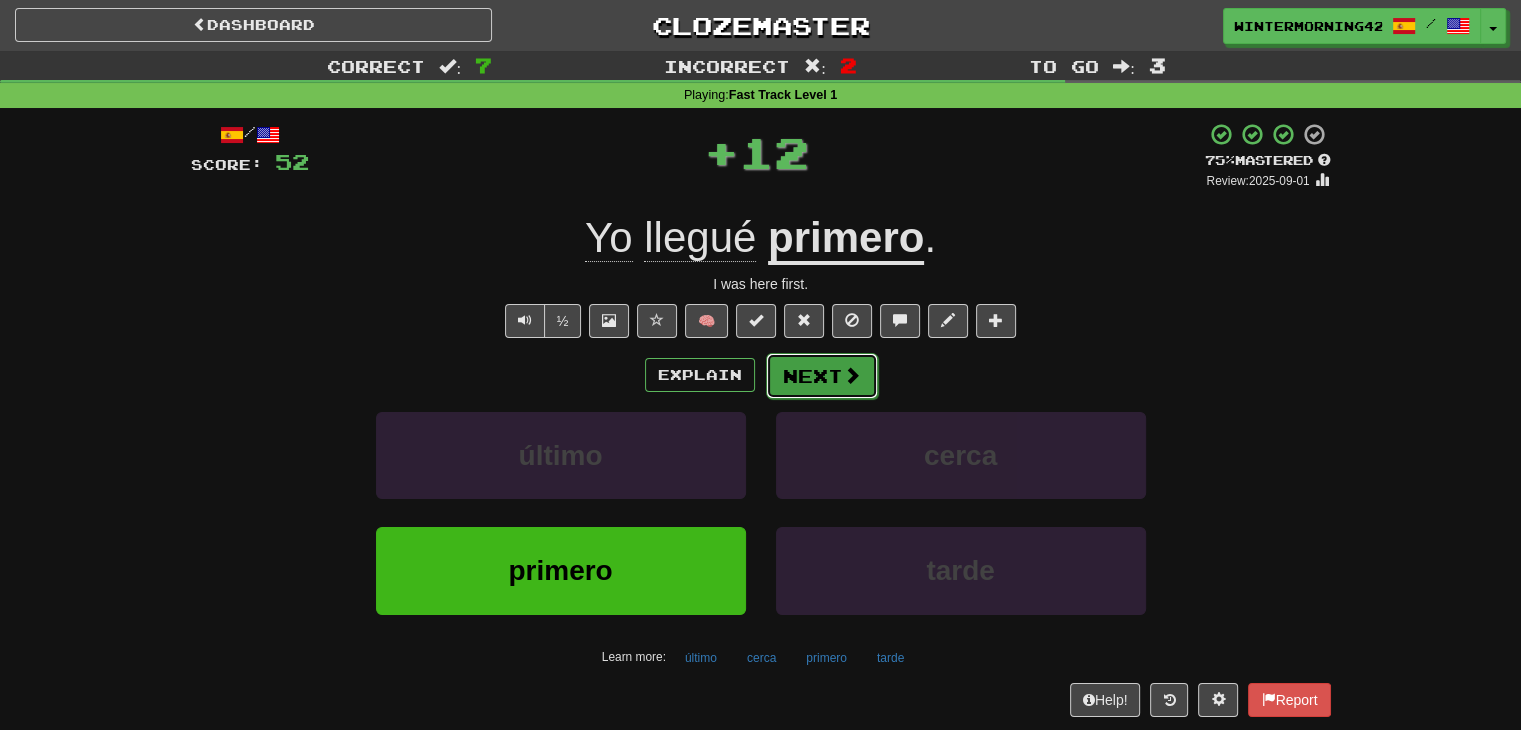 click at bounding box center [852, 375] 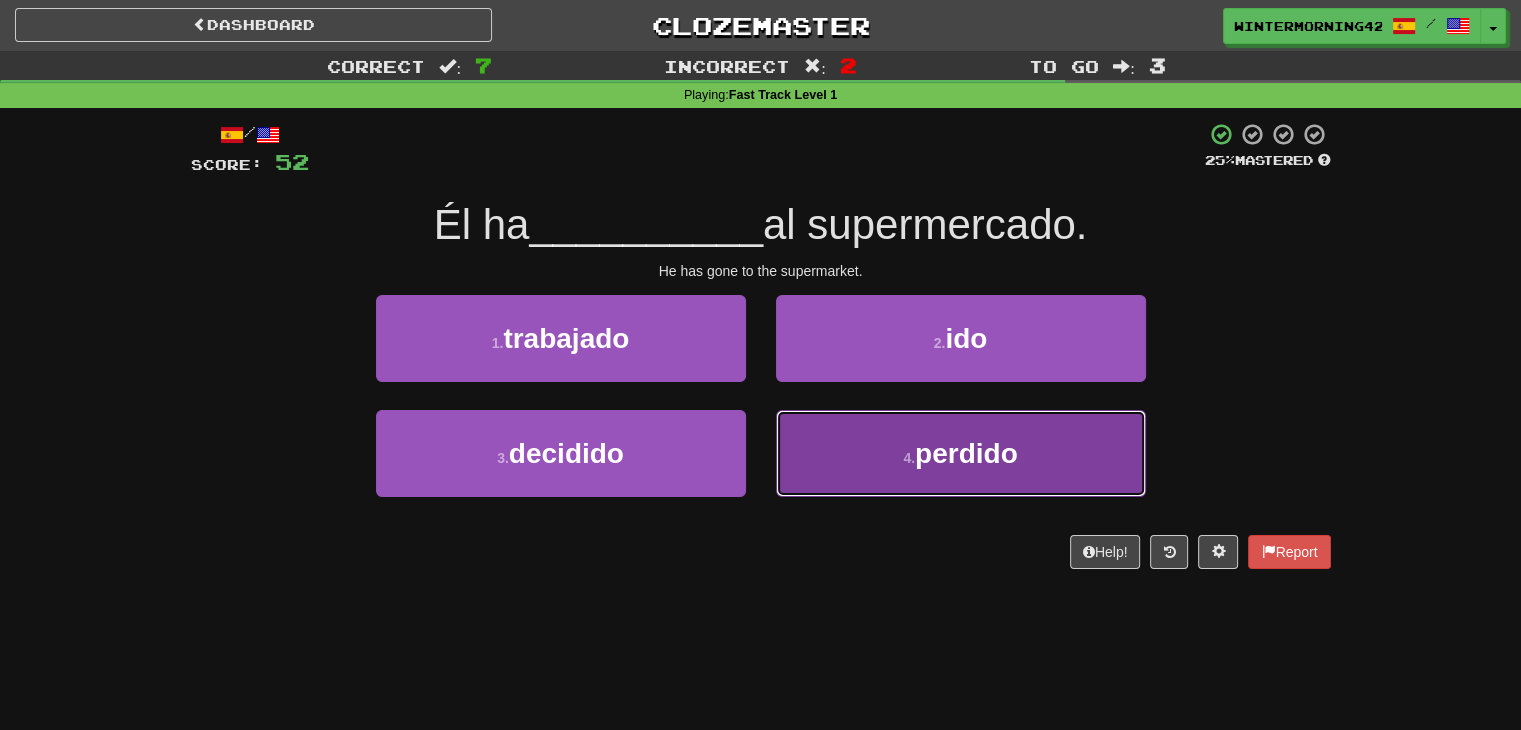 click on "4 .  perdido" at bounding box center (961, 453) 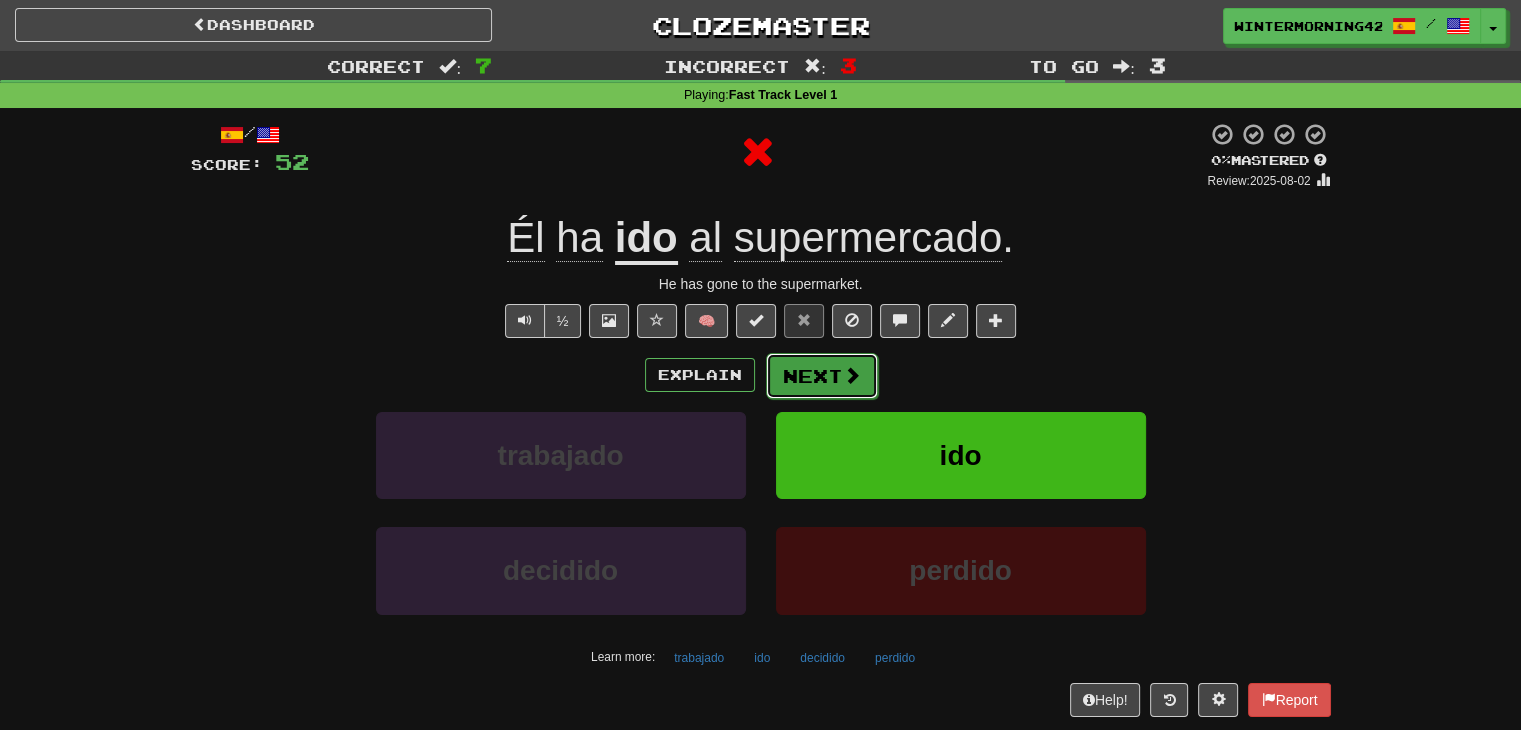 click on "Next" at bounding box center (822, 376) 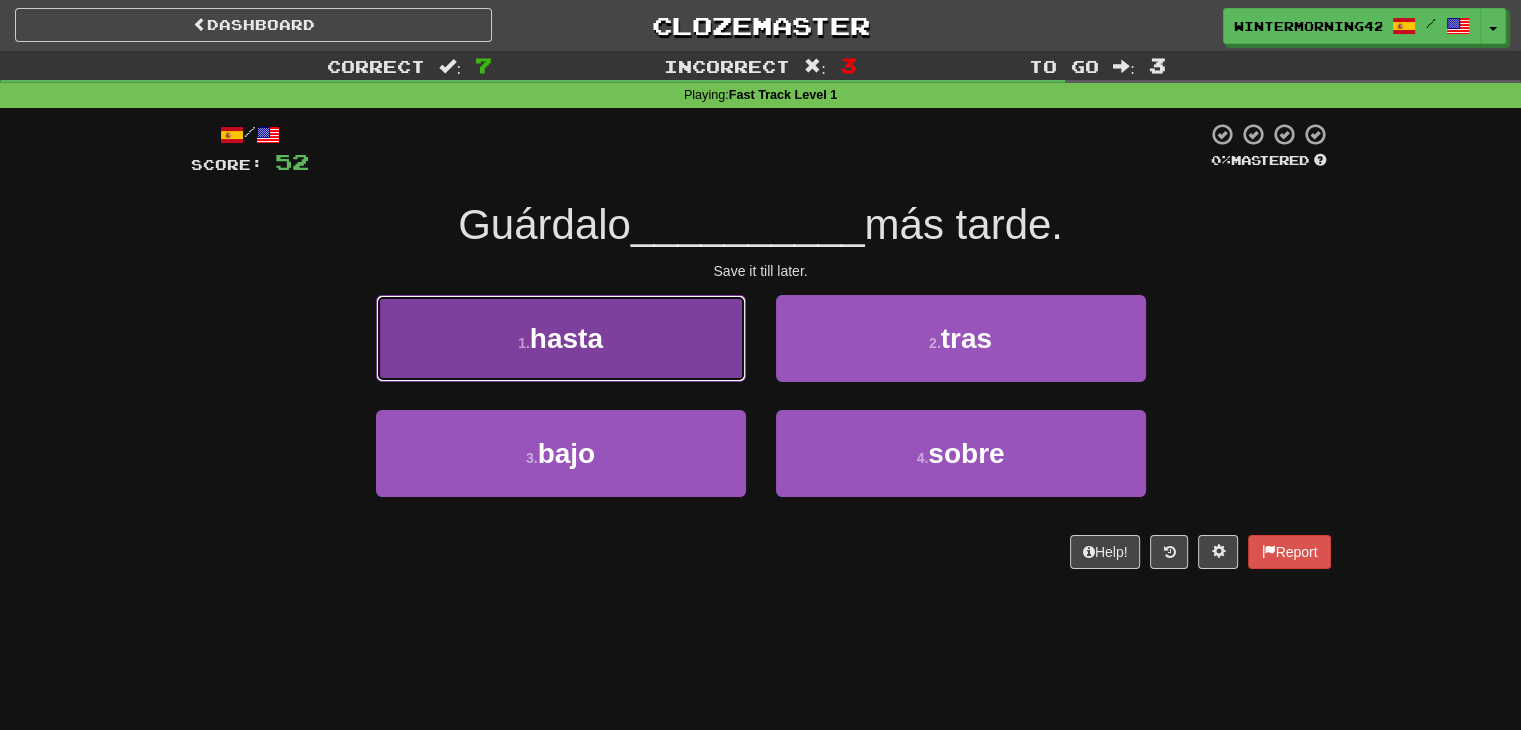 click on "1 .  hasta" at bounding box center (561, 338) 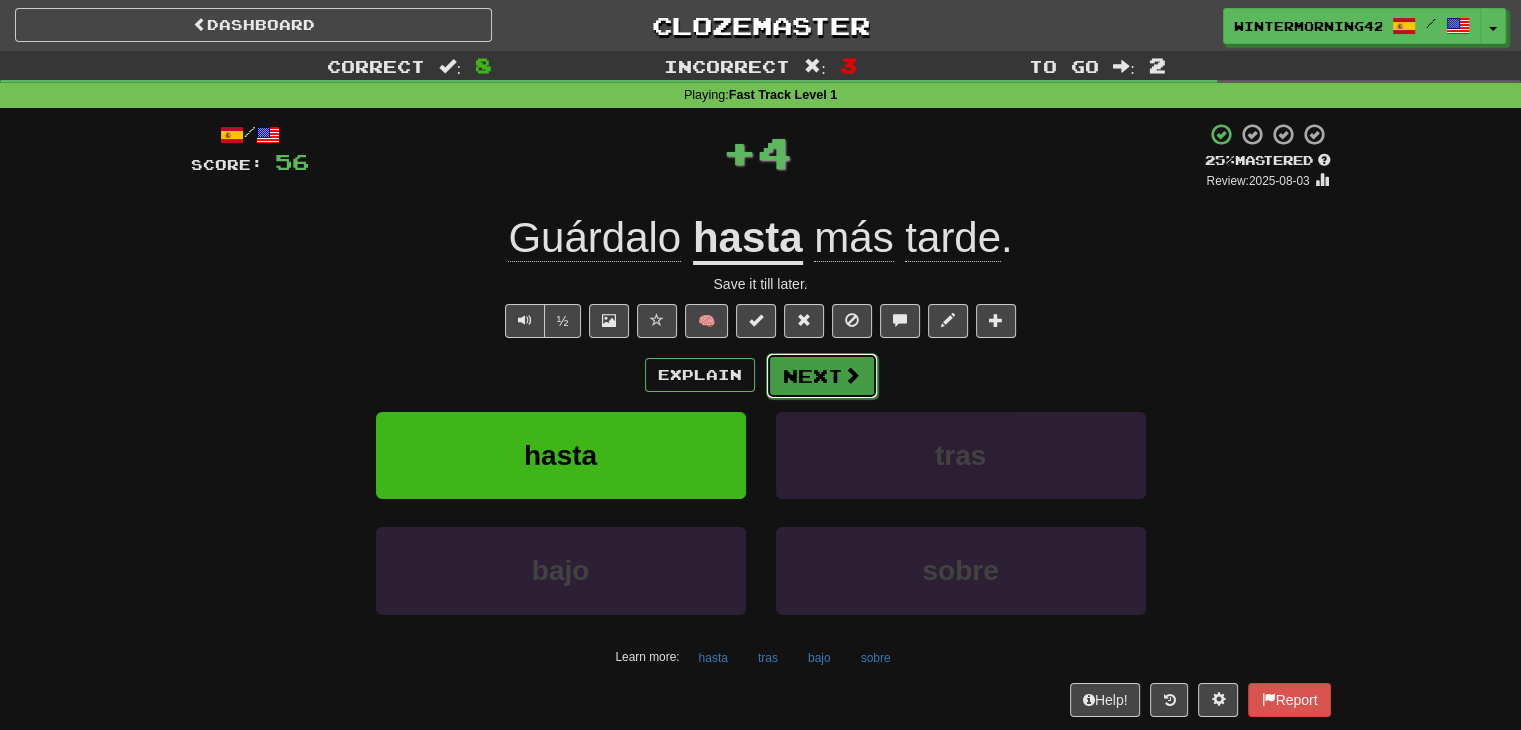 click on "Next" at bounding box center [822, 376] 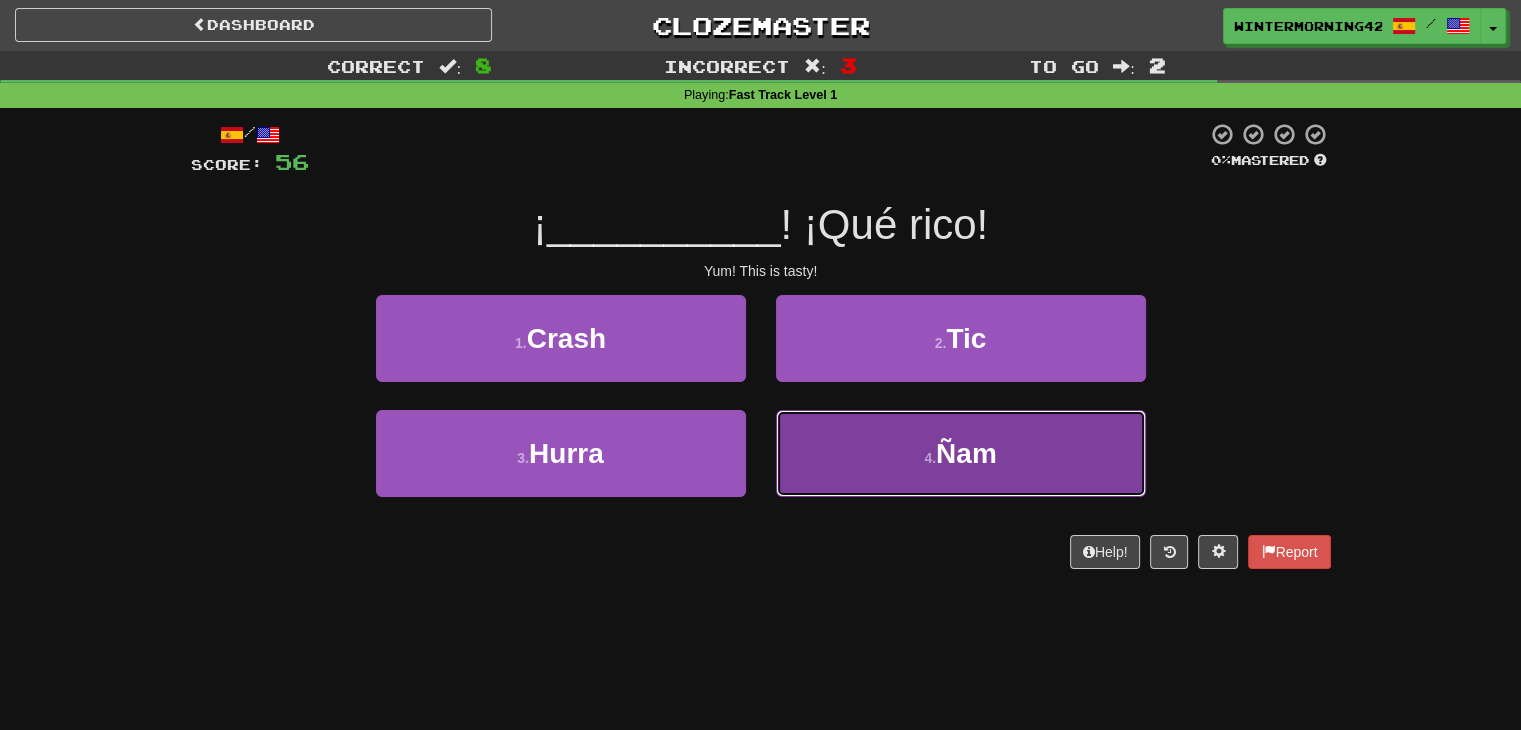 click on "4 .  Ñam" at bounding box center [961, 453] 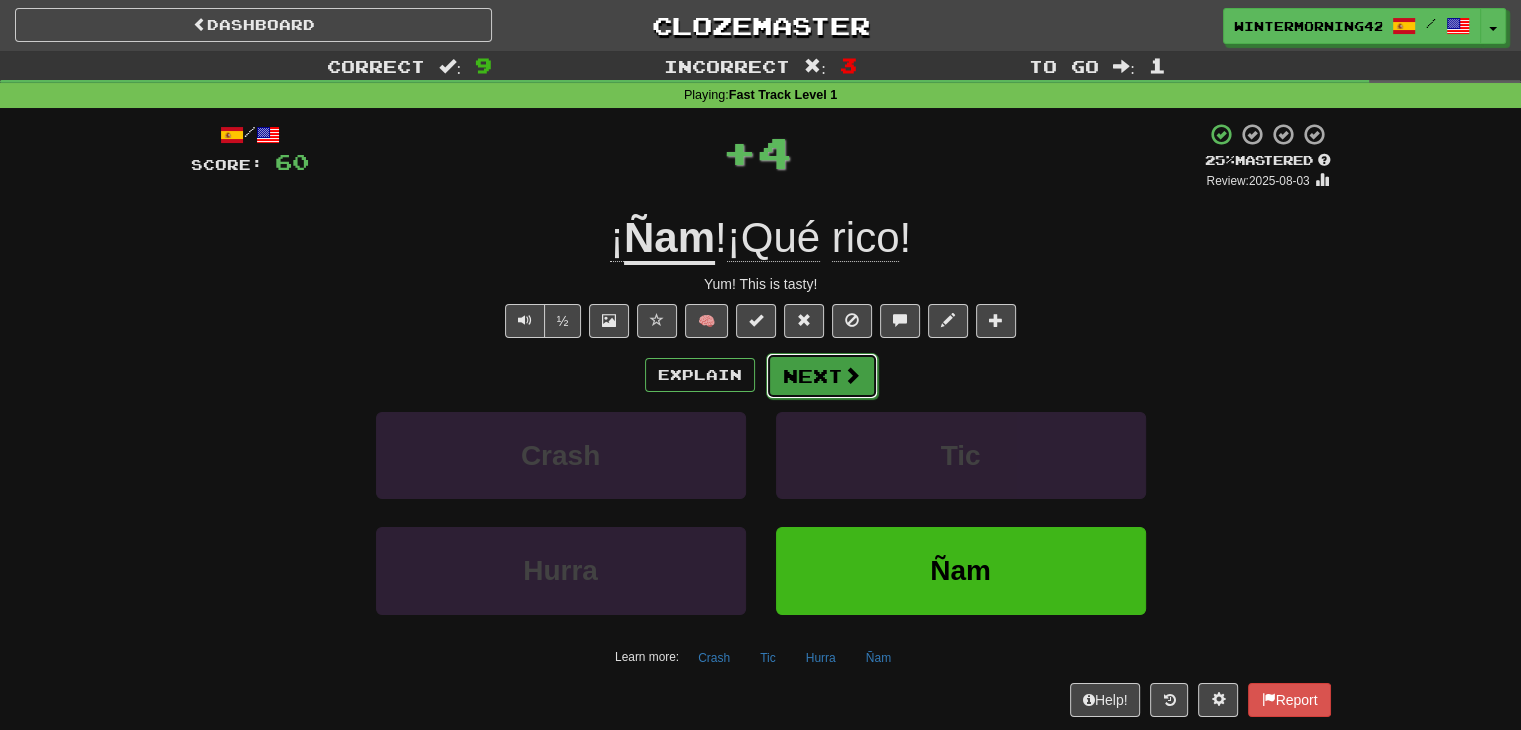 click on "Next" at bounding box center (822, 376) 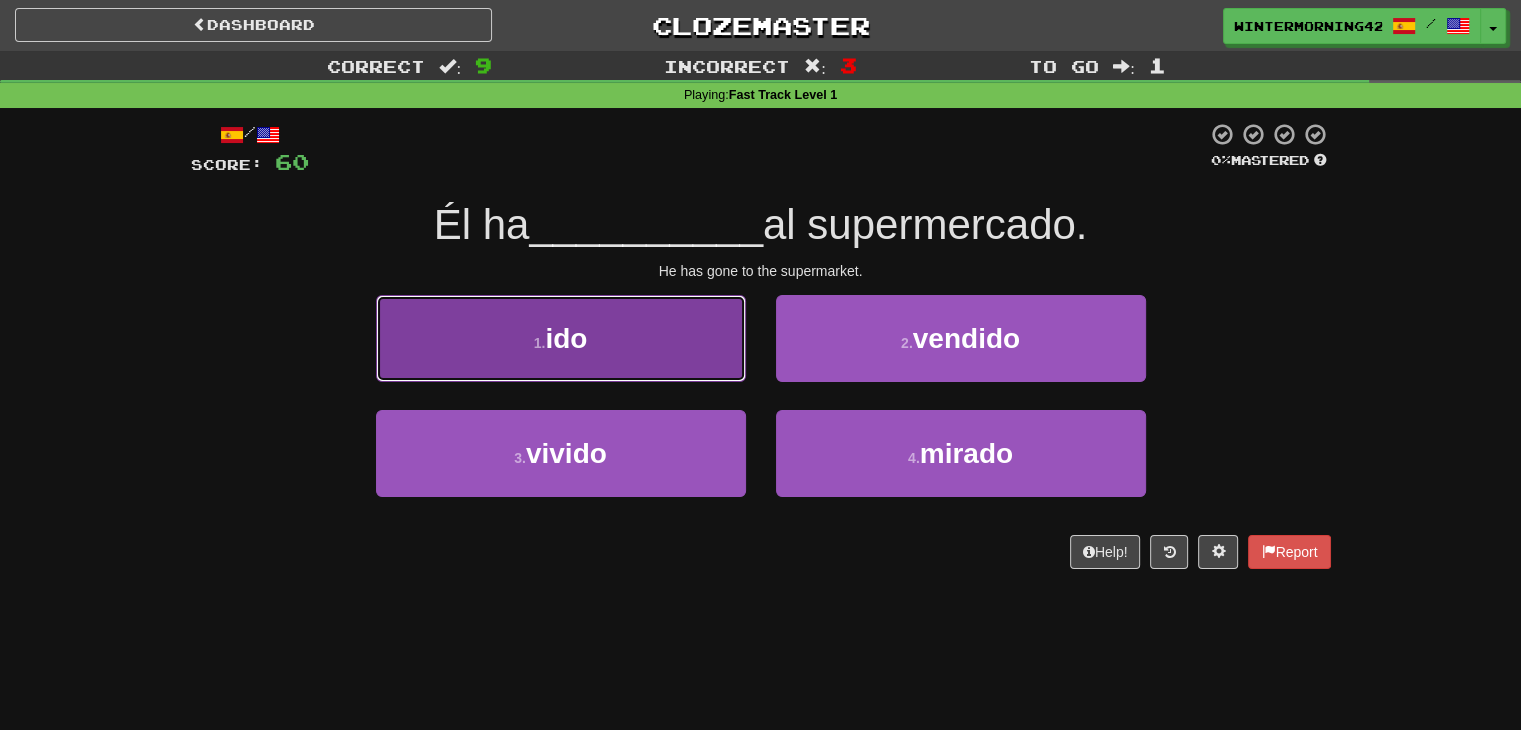 click on "1 .  ido" at bounding box center [561, 338] 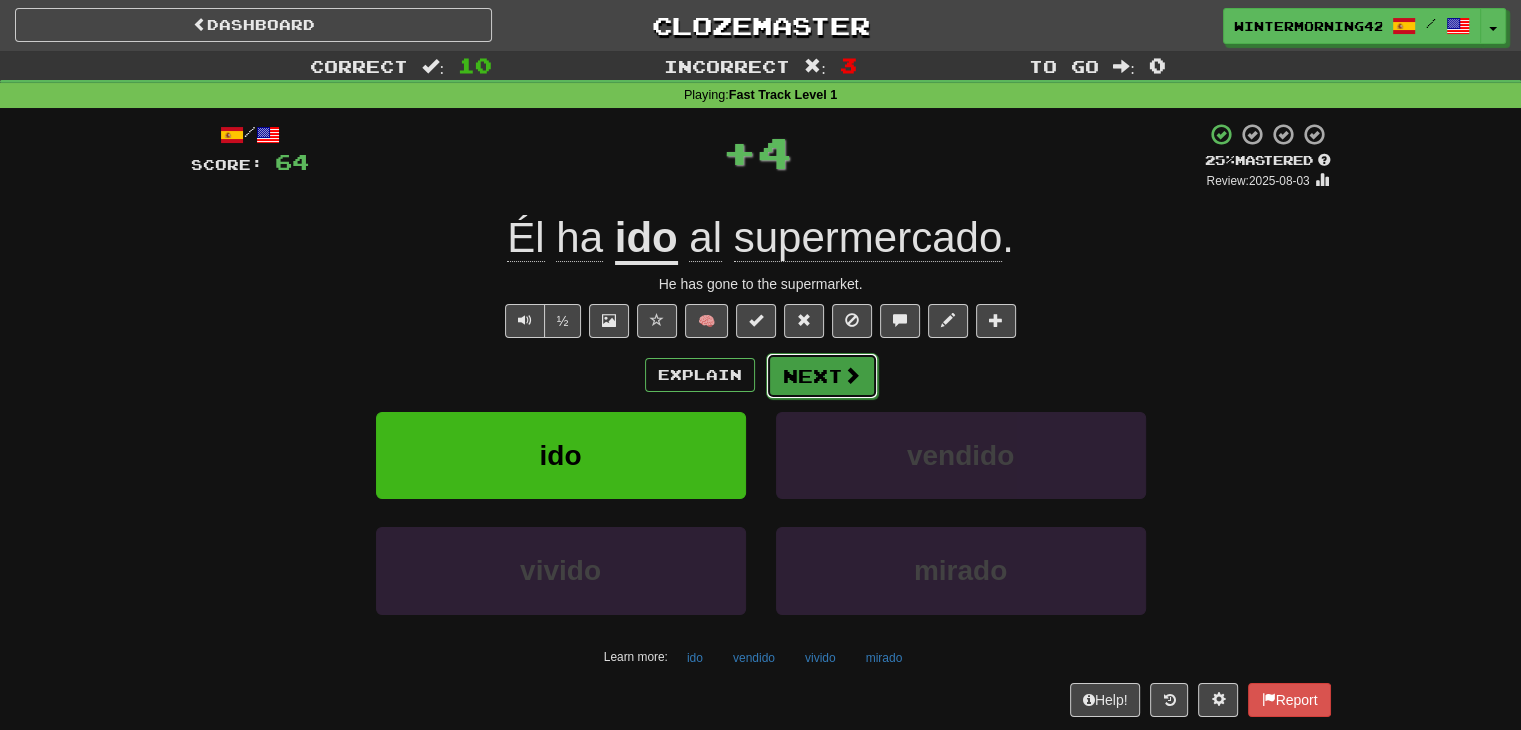 click on "Next" at bounding box center (822, 376) 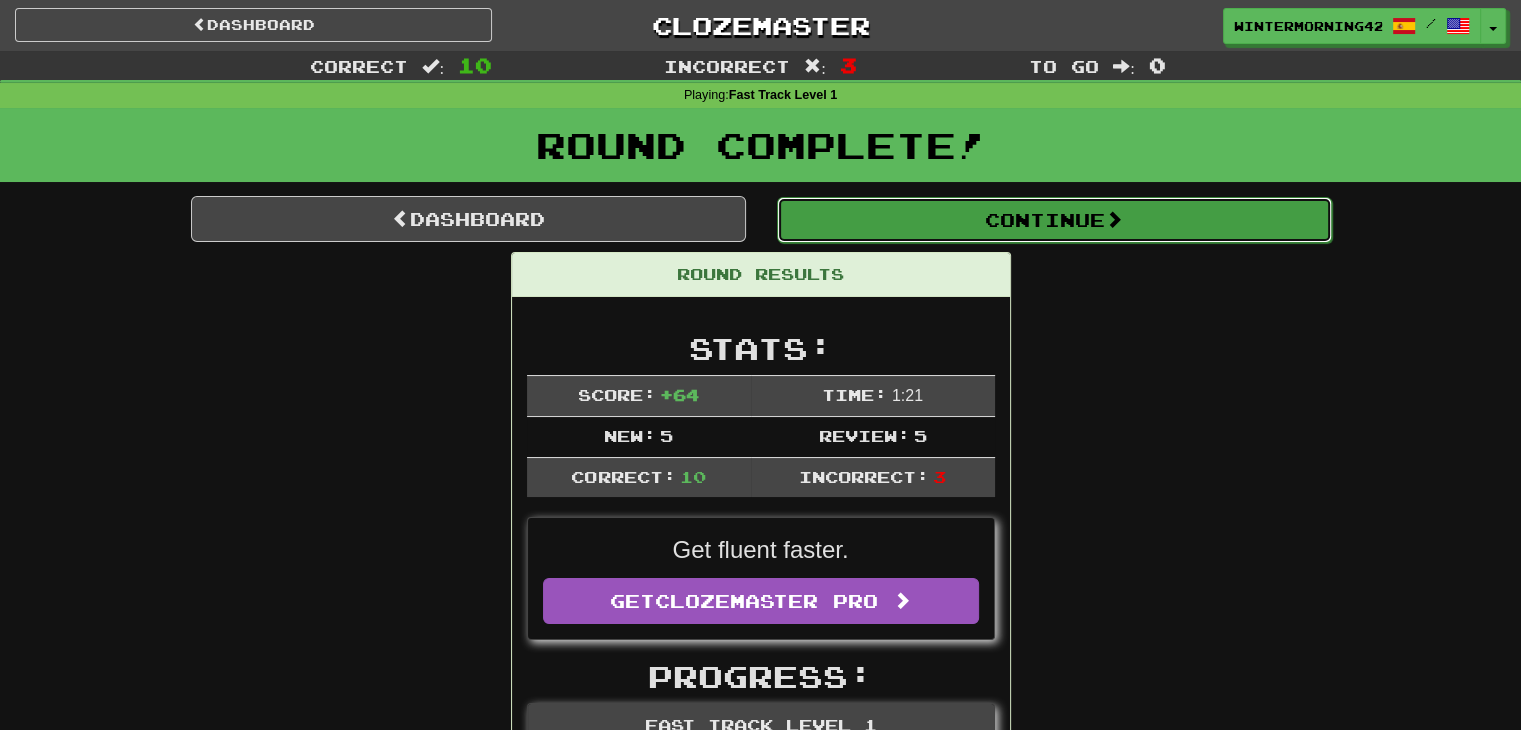 click on "Continue" at bounding box center [1054, 220] 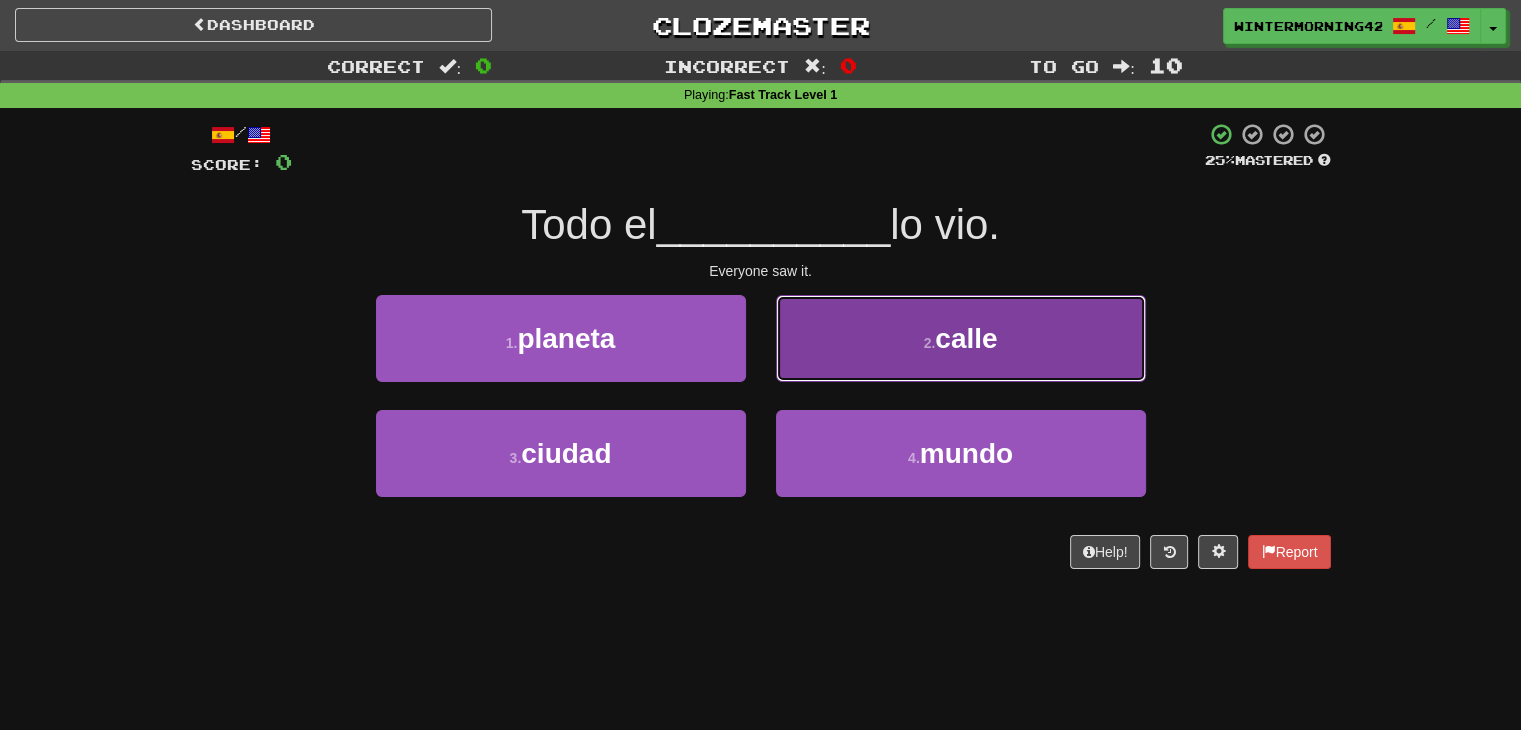 click on "2 .  calle" at bounding box center [961, 338] 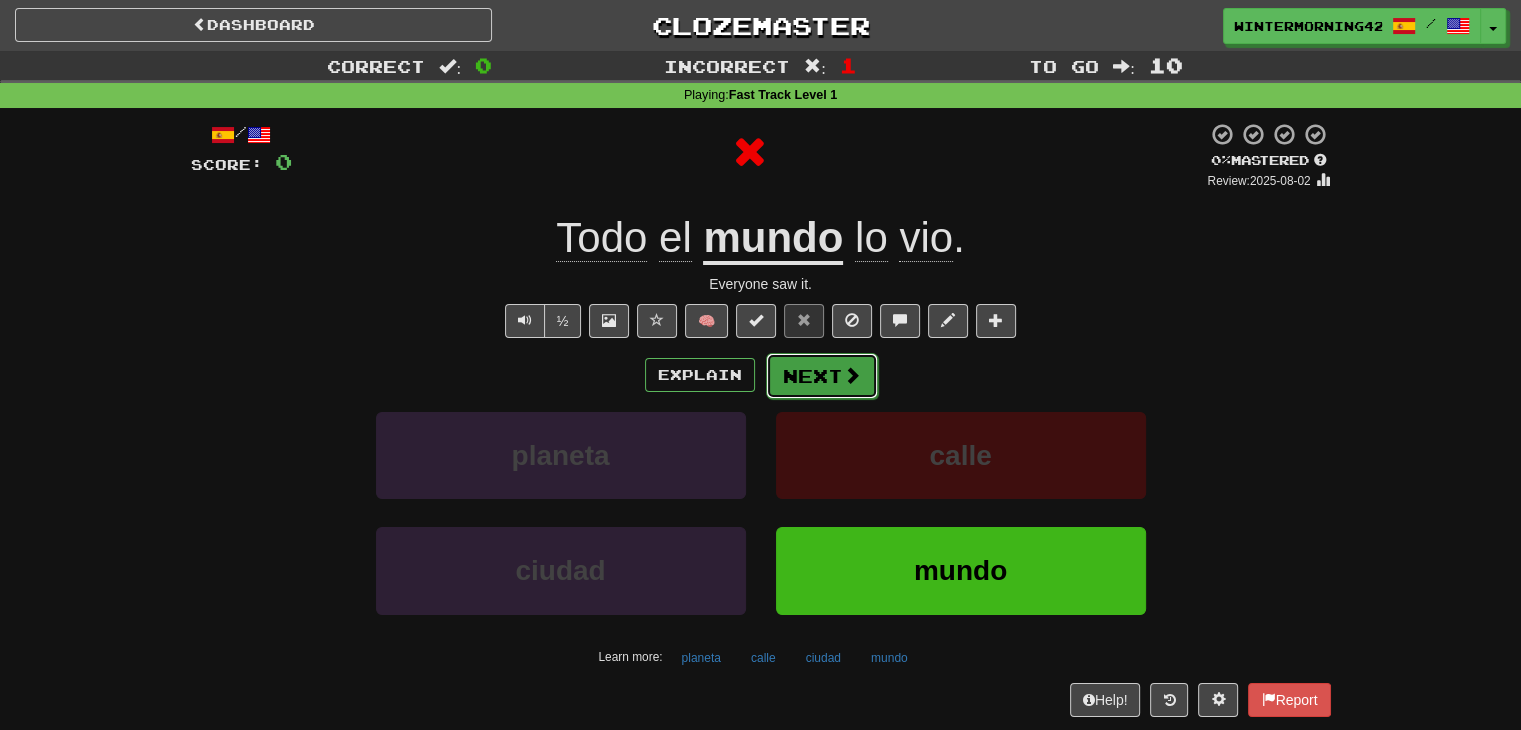 click on "Next" at bounding box center (822, 376) 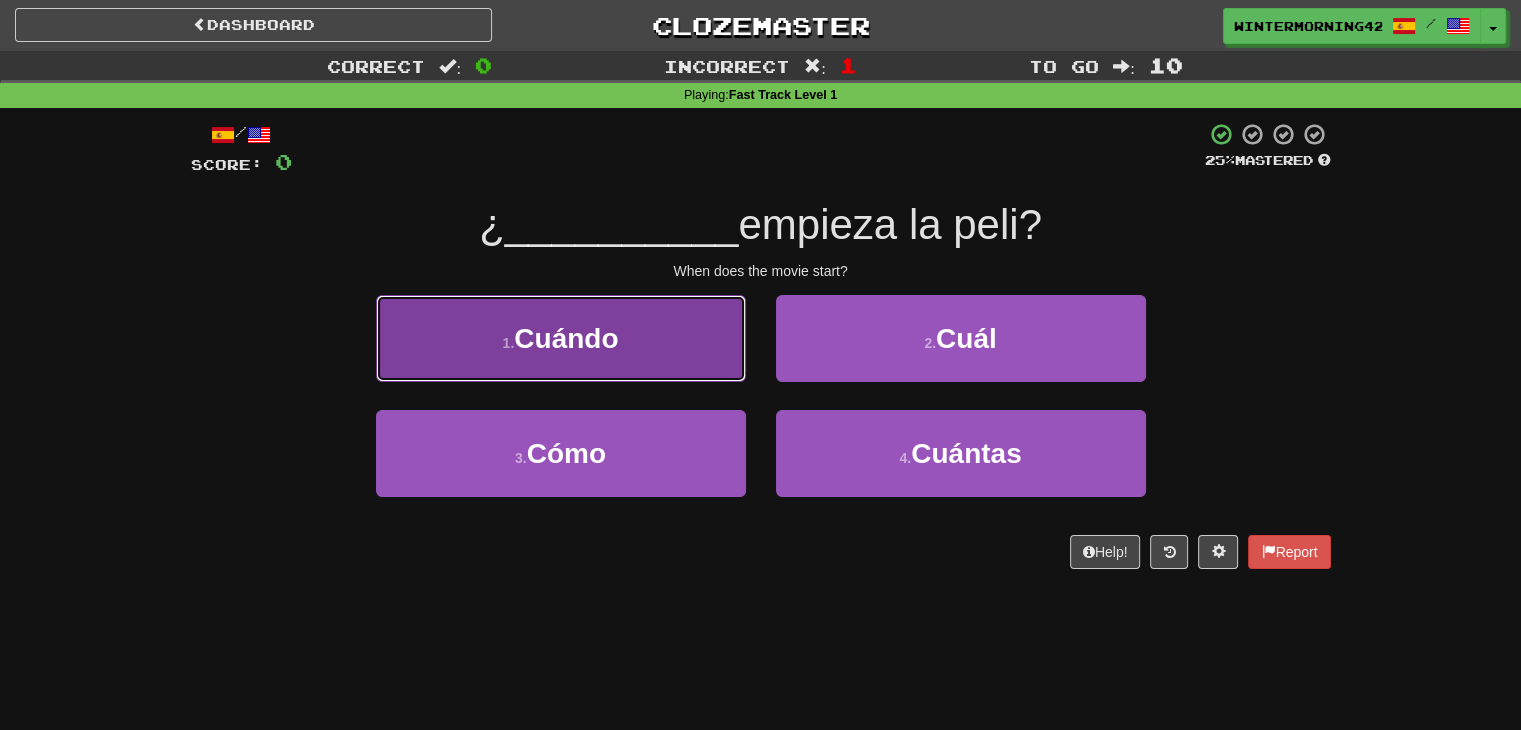 click on "1 .  Cuándo" at bounding box center (561, 338) 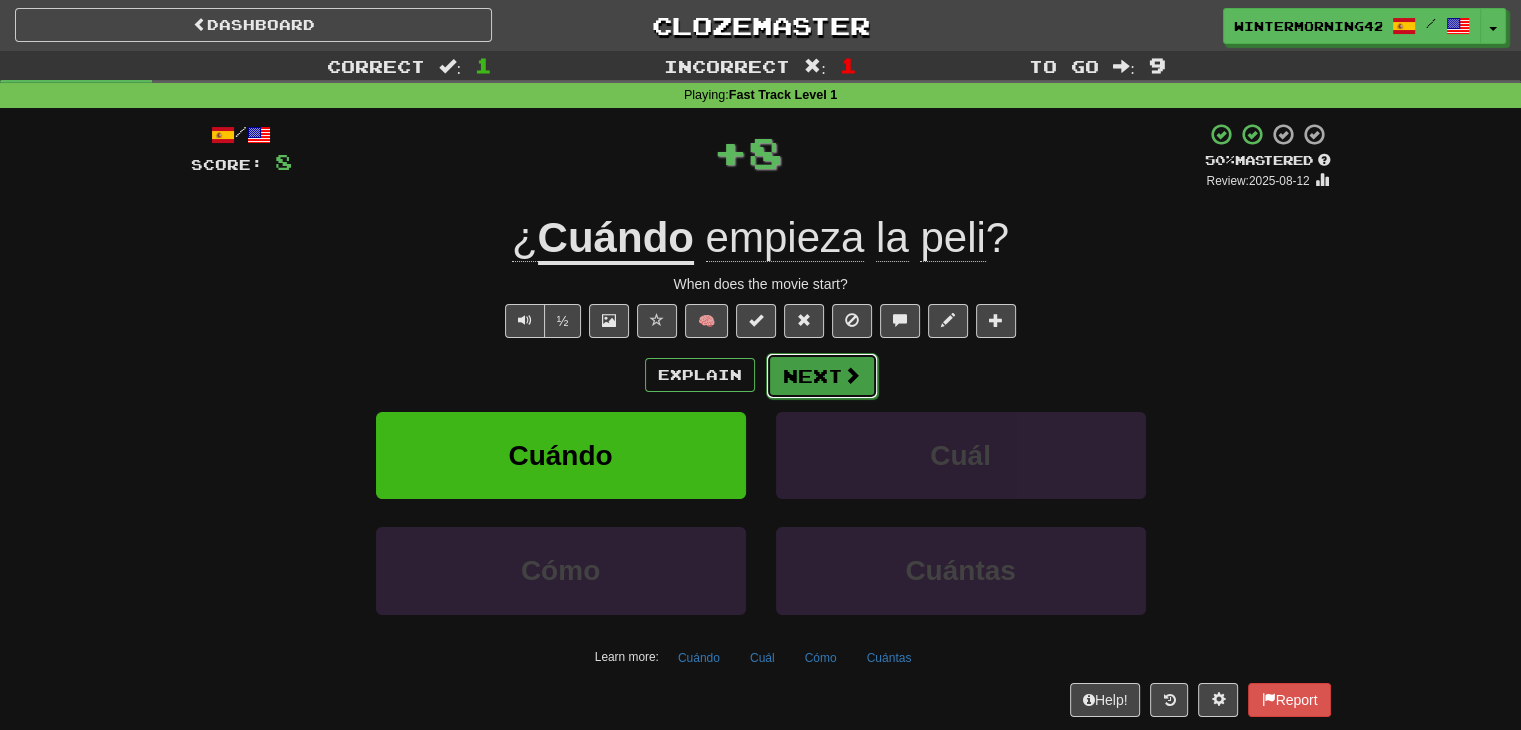click on "Next" at bounding box center [822, 376] 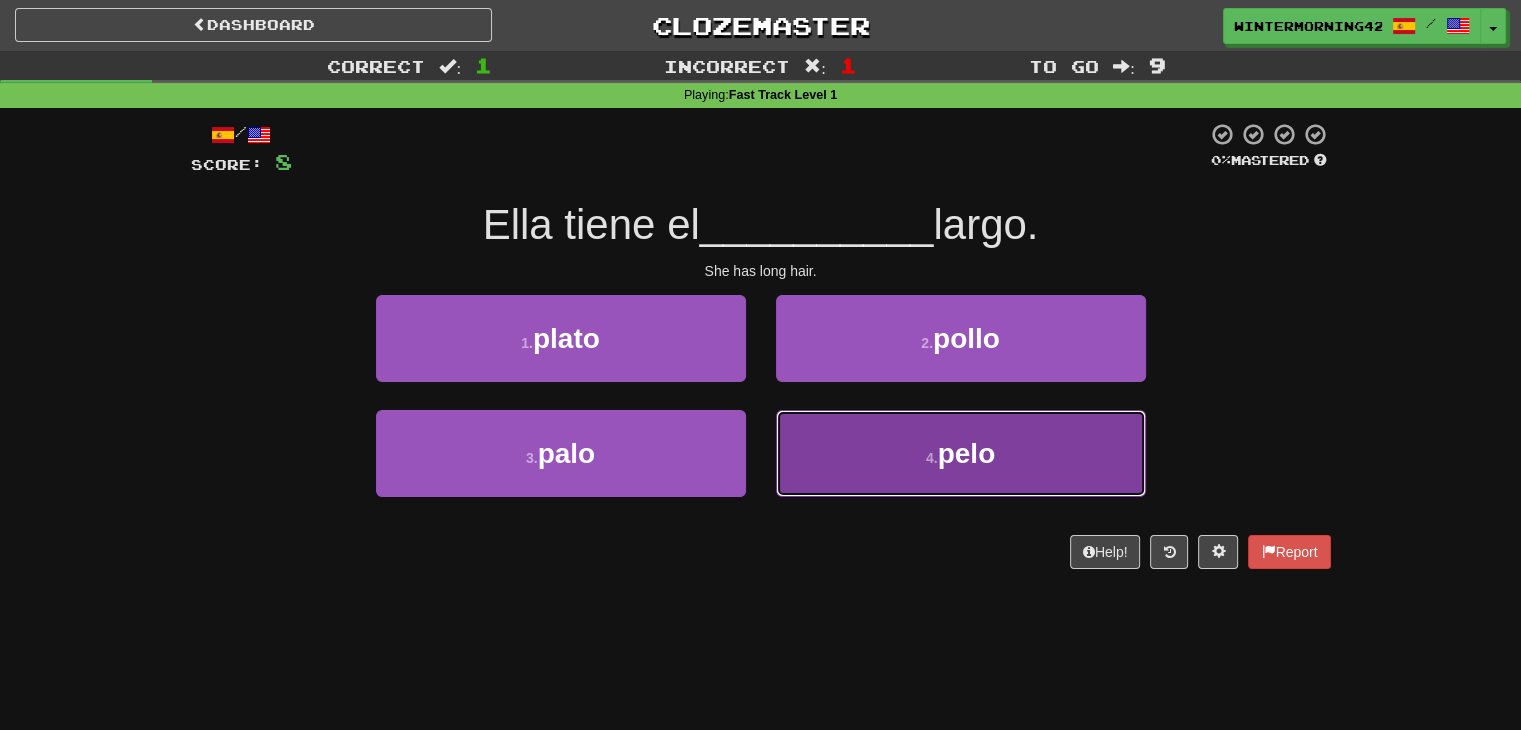 click on "4 .  pelo" at bounding box center [961, 453] 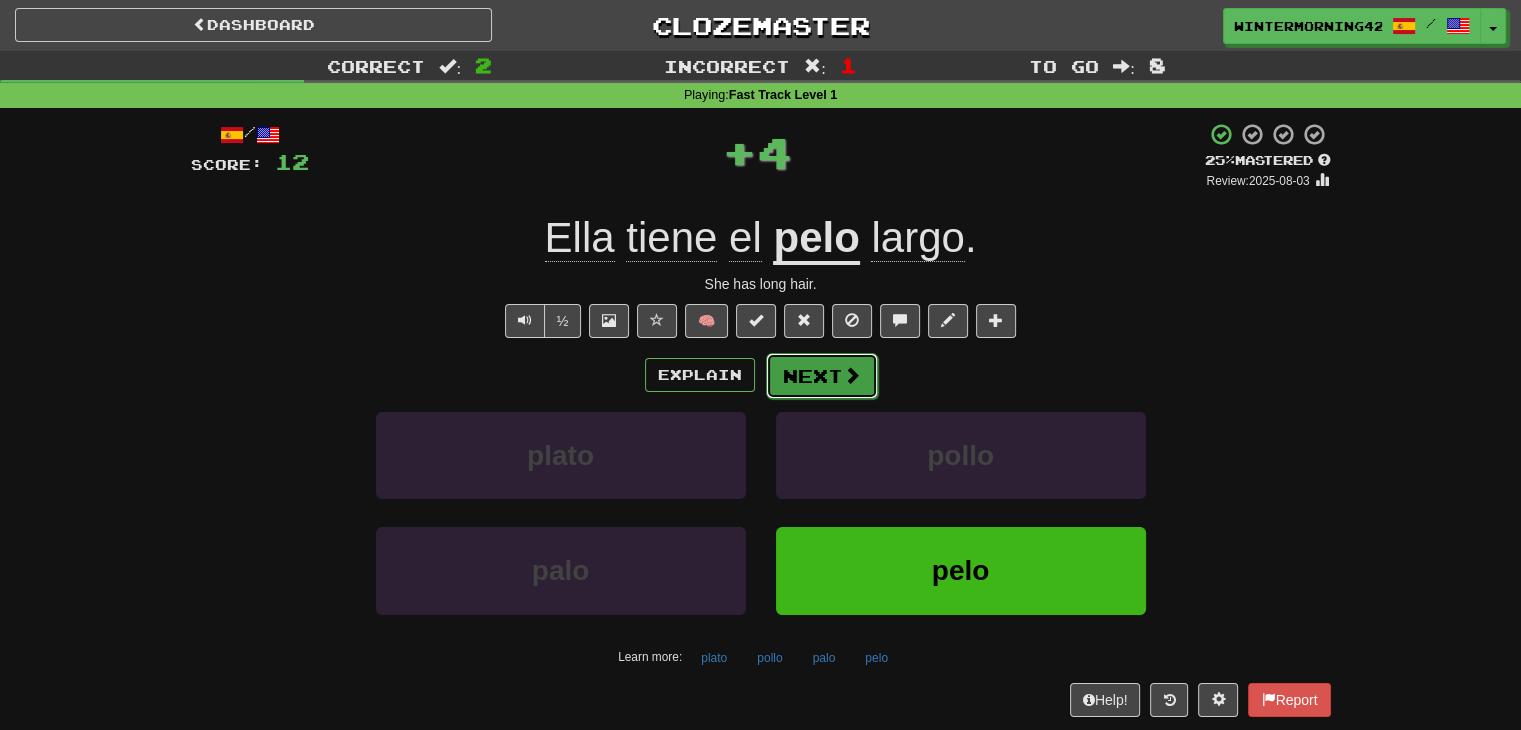 click on "Next" at bounding box center [822, 376] 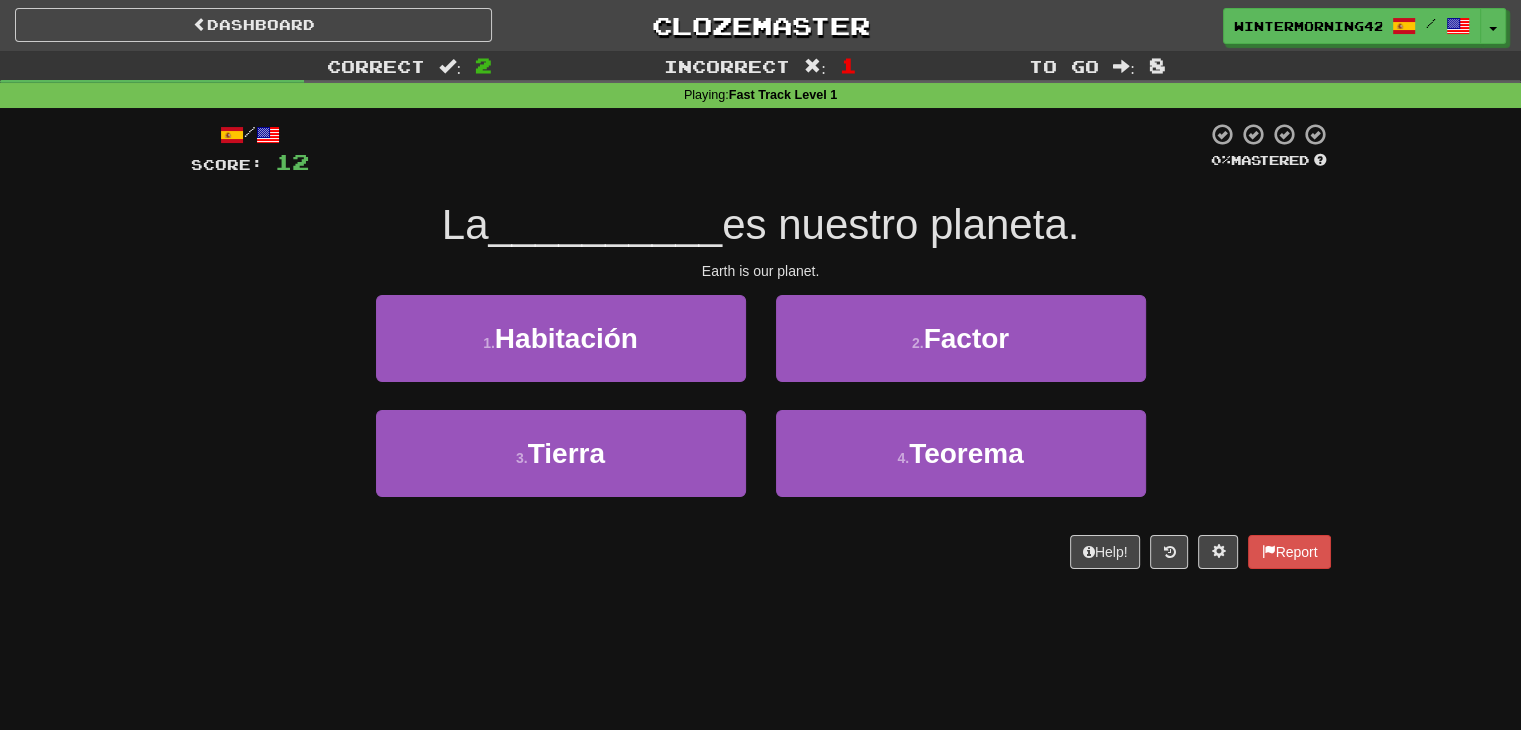 drag, startPoint x: 825, startPoint y: 375, endPoint x: 290, endPoint y: 310, distance: 538.93414 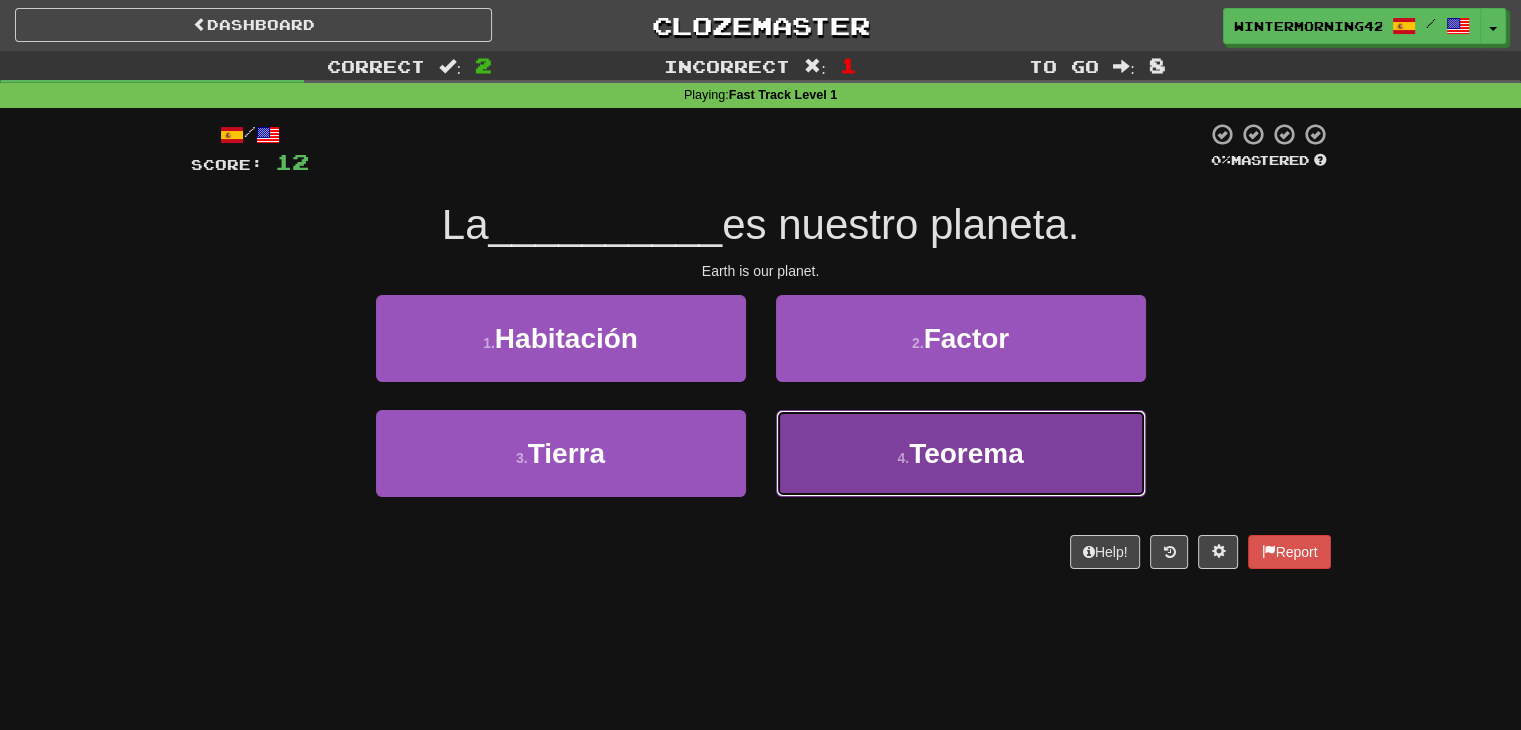 click on "4 .  Teorema" at bounding box center [961, 453] 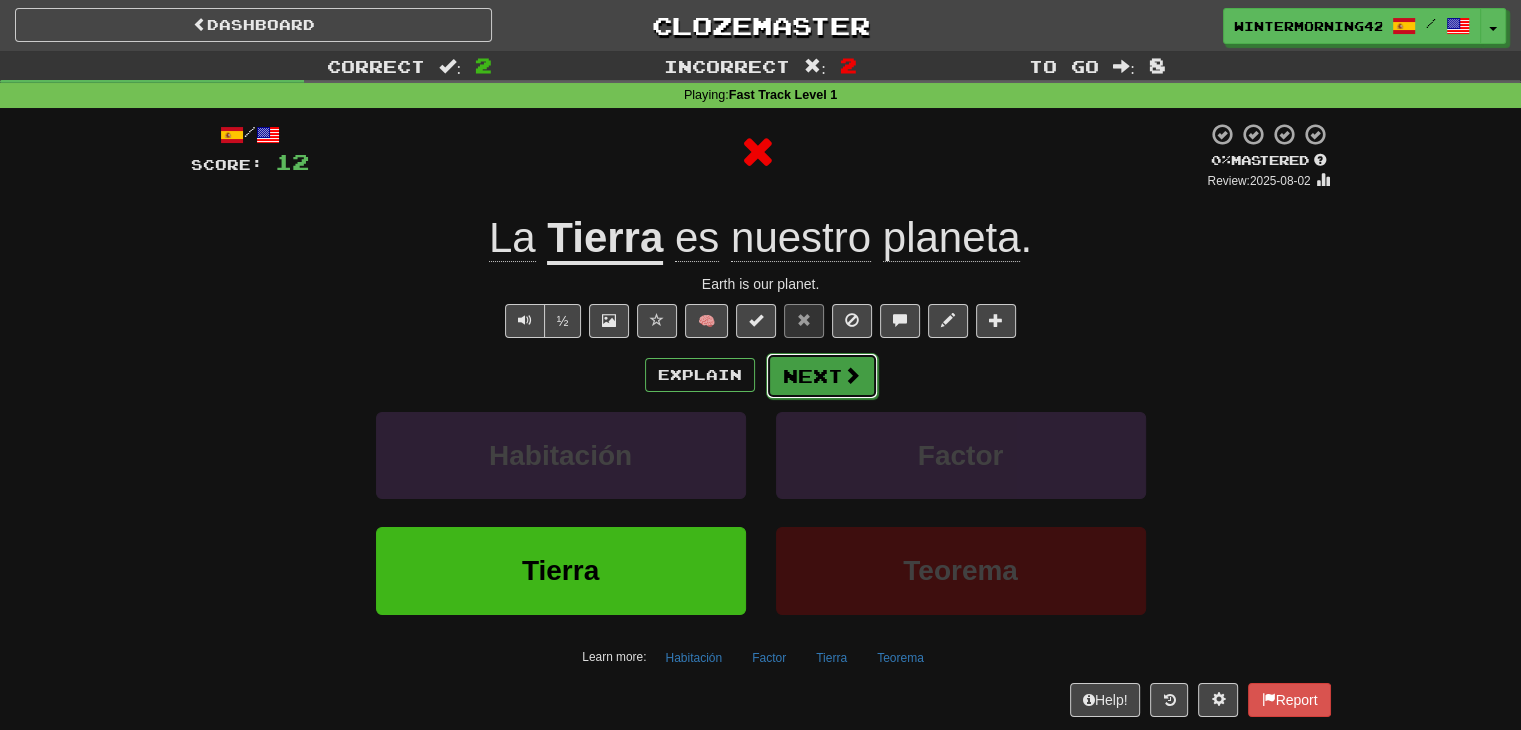 click at bounding box center [852, 375] 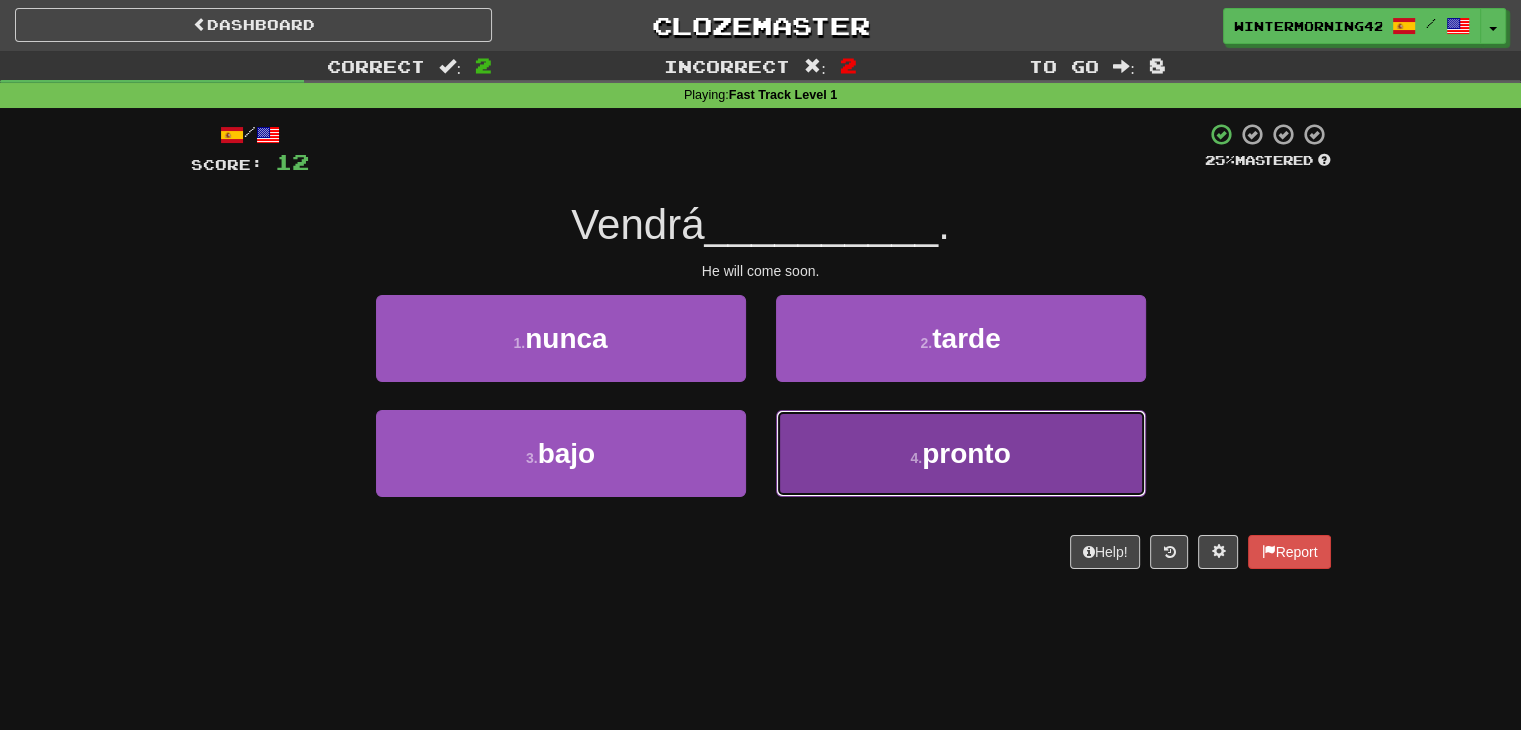 click on "4 .  pronto" at bounding box center [961, 453] 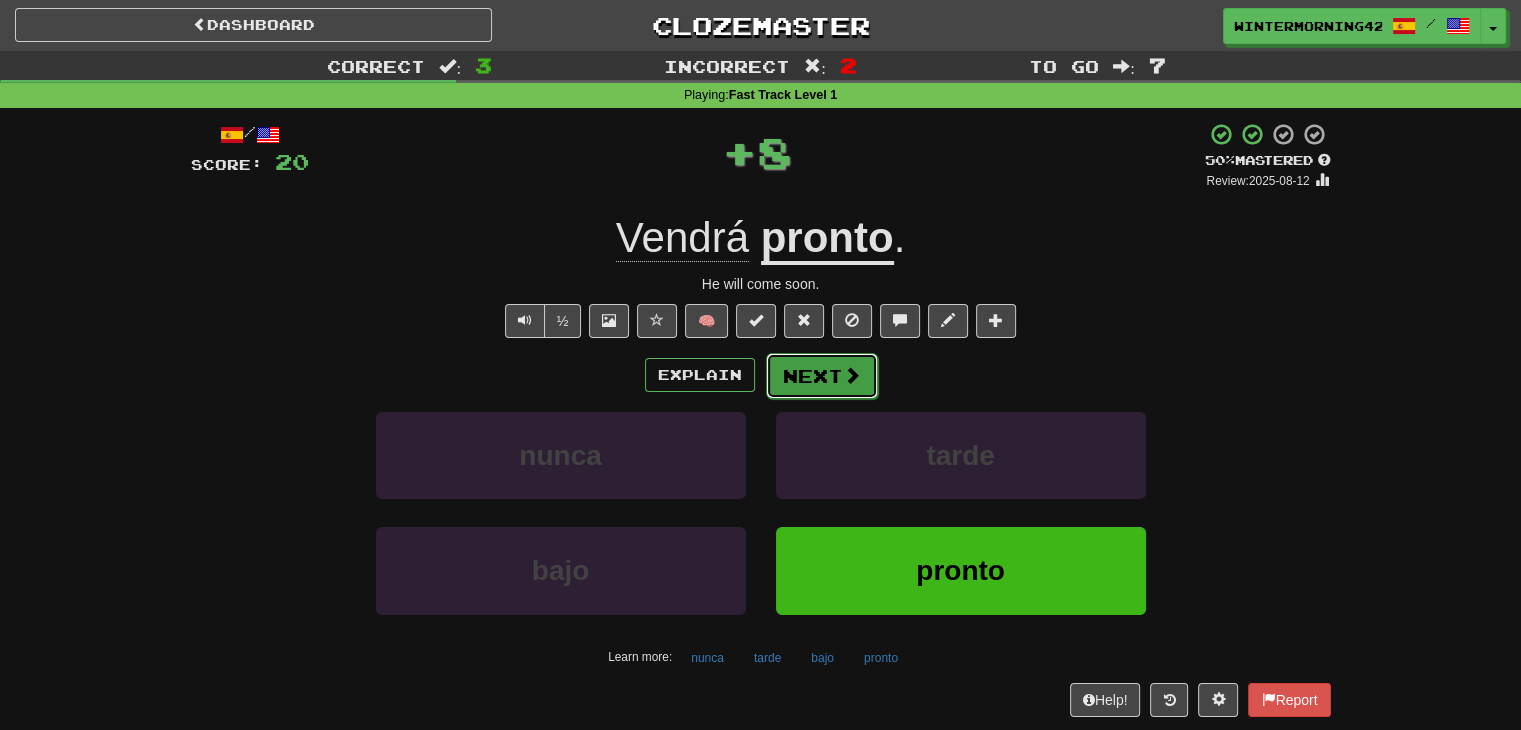 click on "Next" at bounding box center (822, 376) 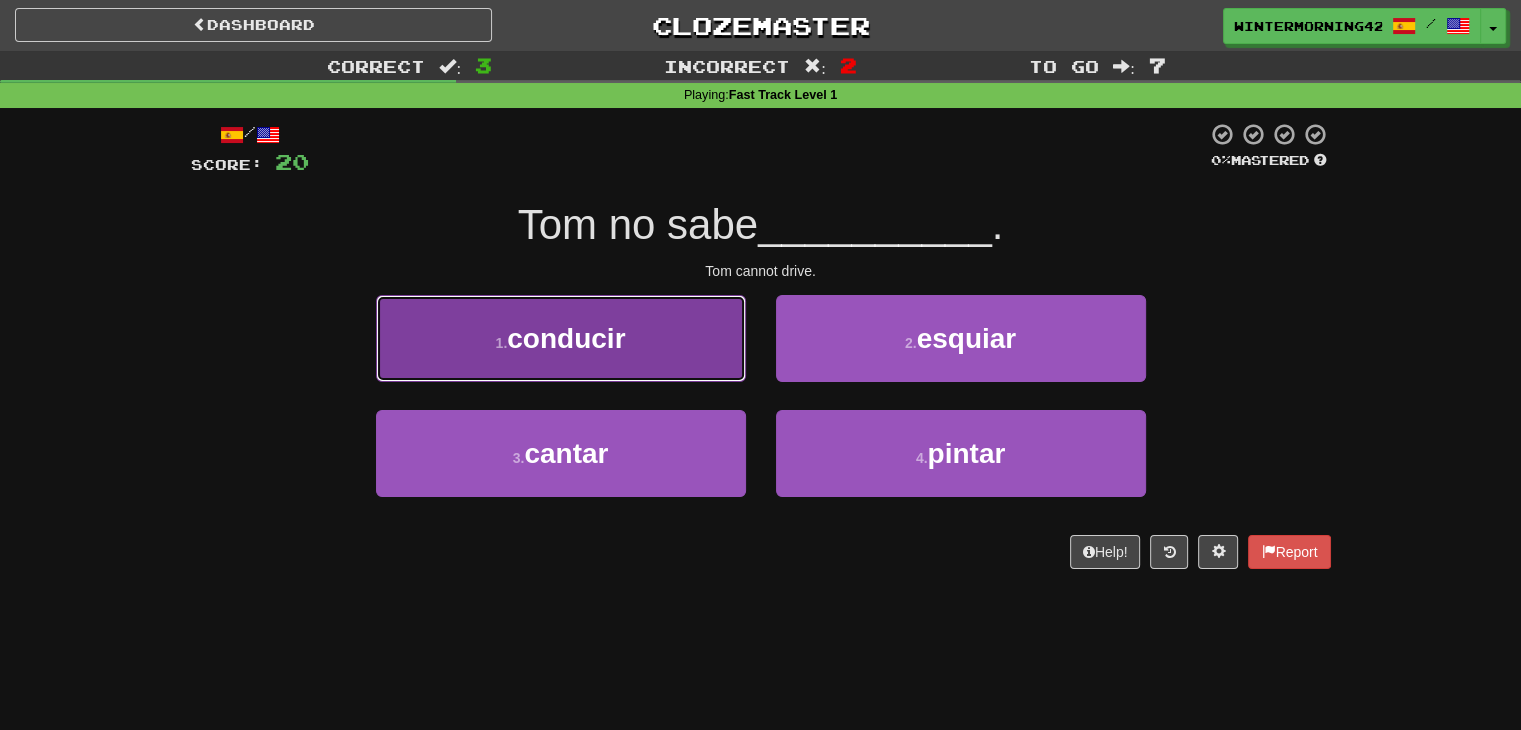 click on "1 .  conducir" at bounding box center (561, 338) 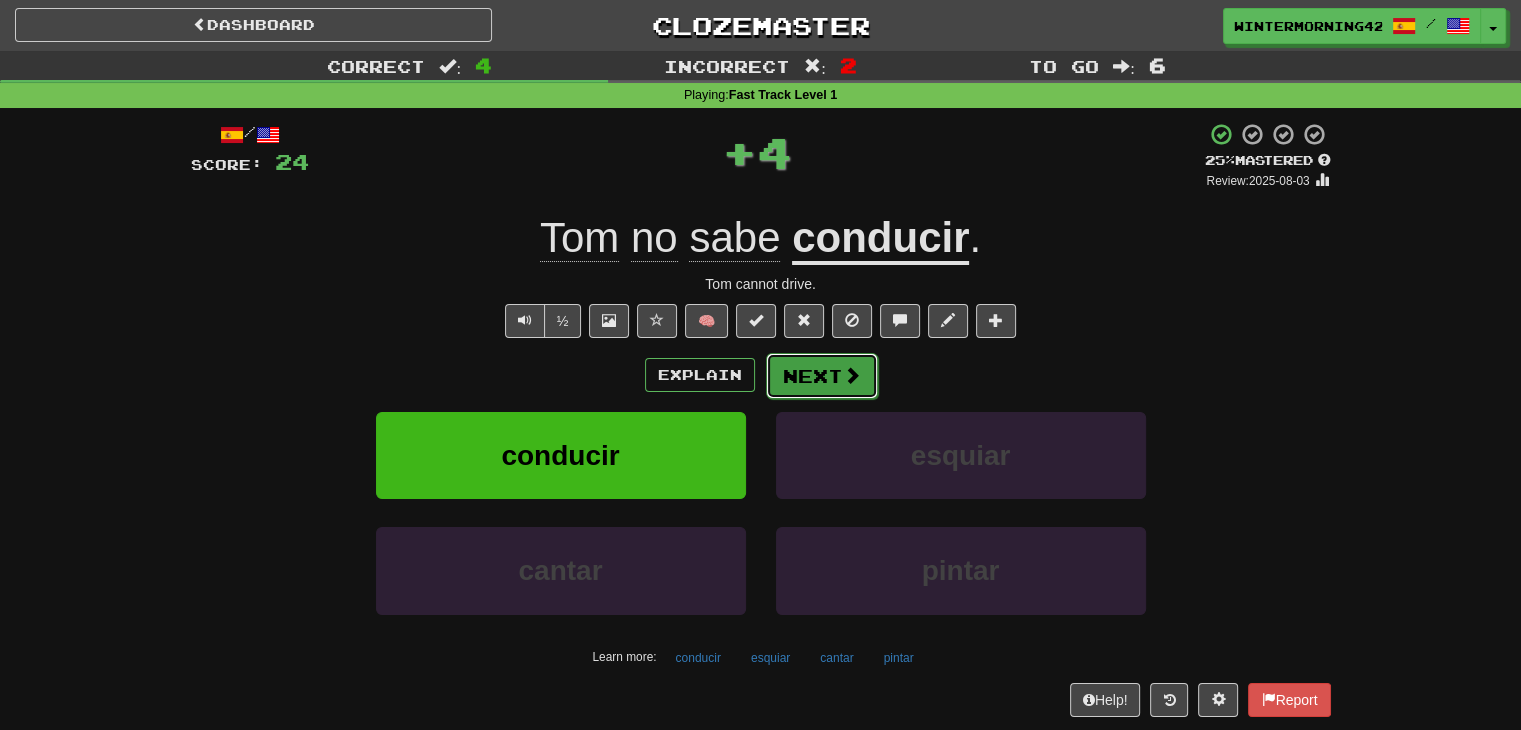 click on "Next" at bounding box center (822, 376) 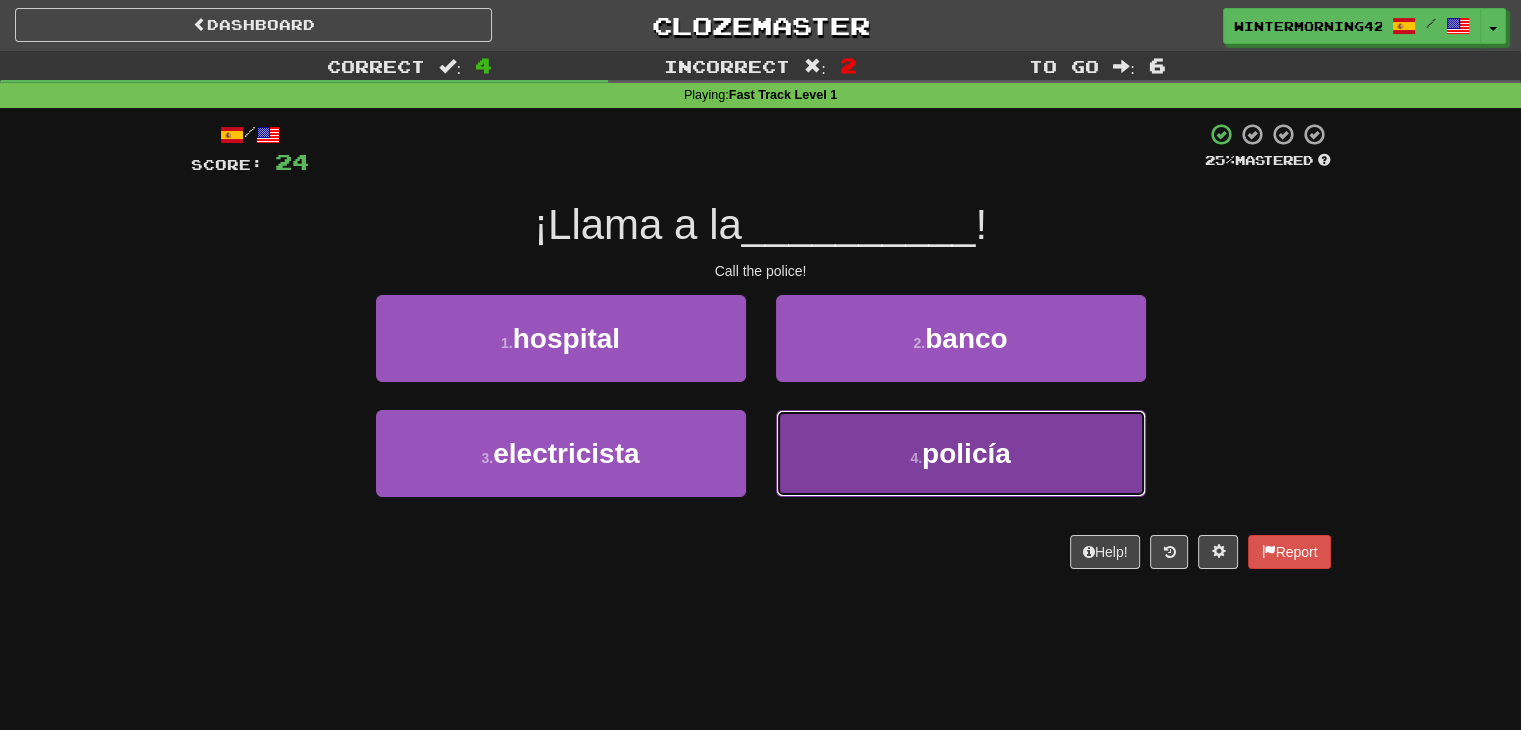 click on "4 .  policía" at bounding box center [961, 453] 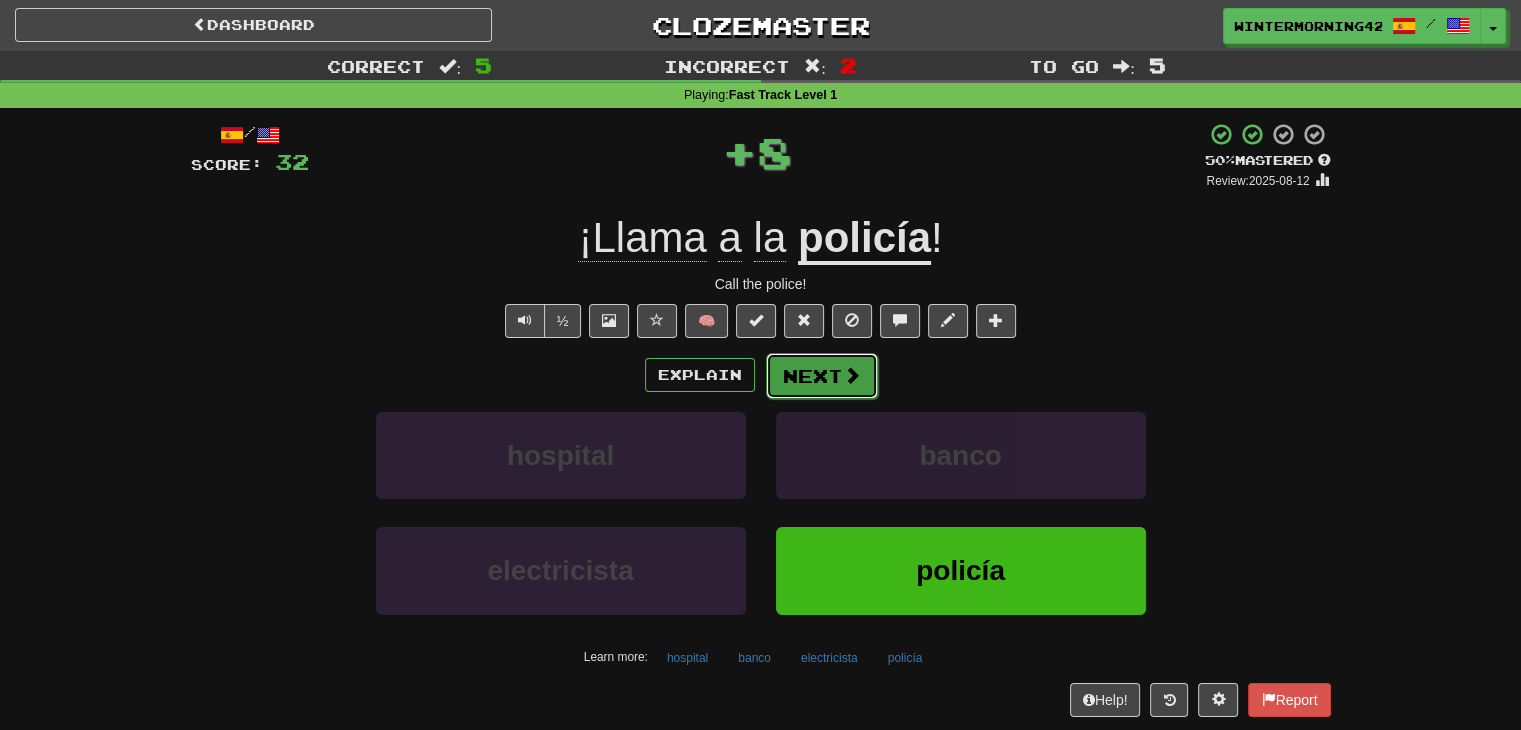 click on "Next" at bounding box center [822, 376] 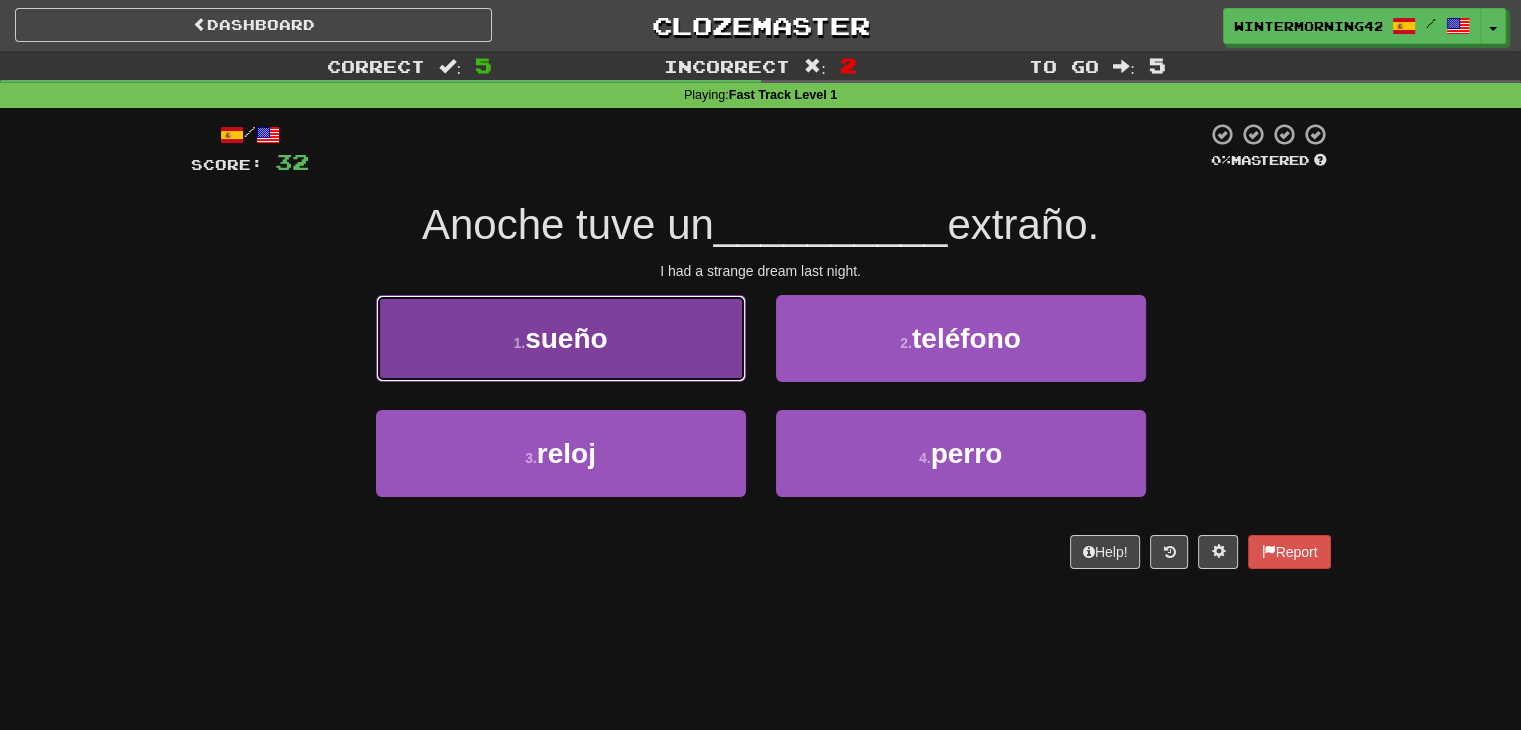 click on "1 .  sueño" at bounding box center [561, 338] 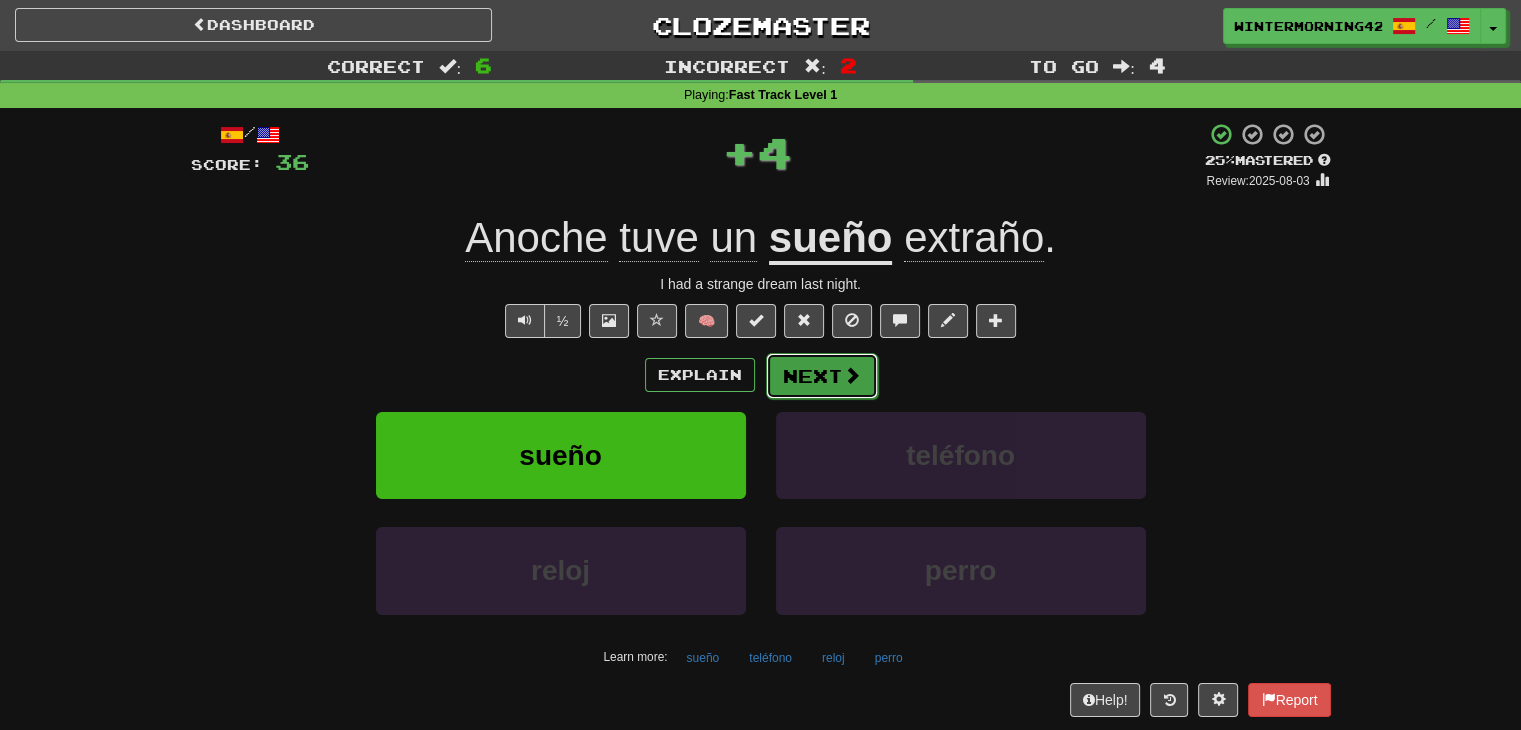 click on "Next" at bounding box center (822, 376) 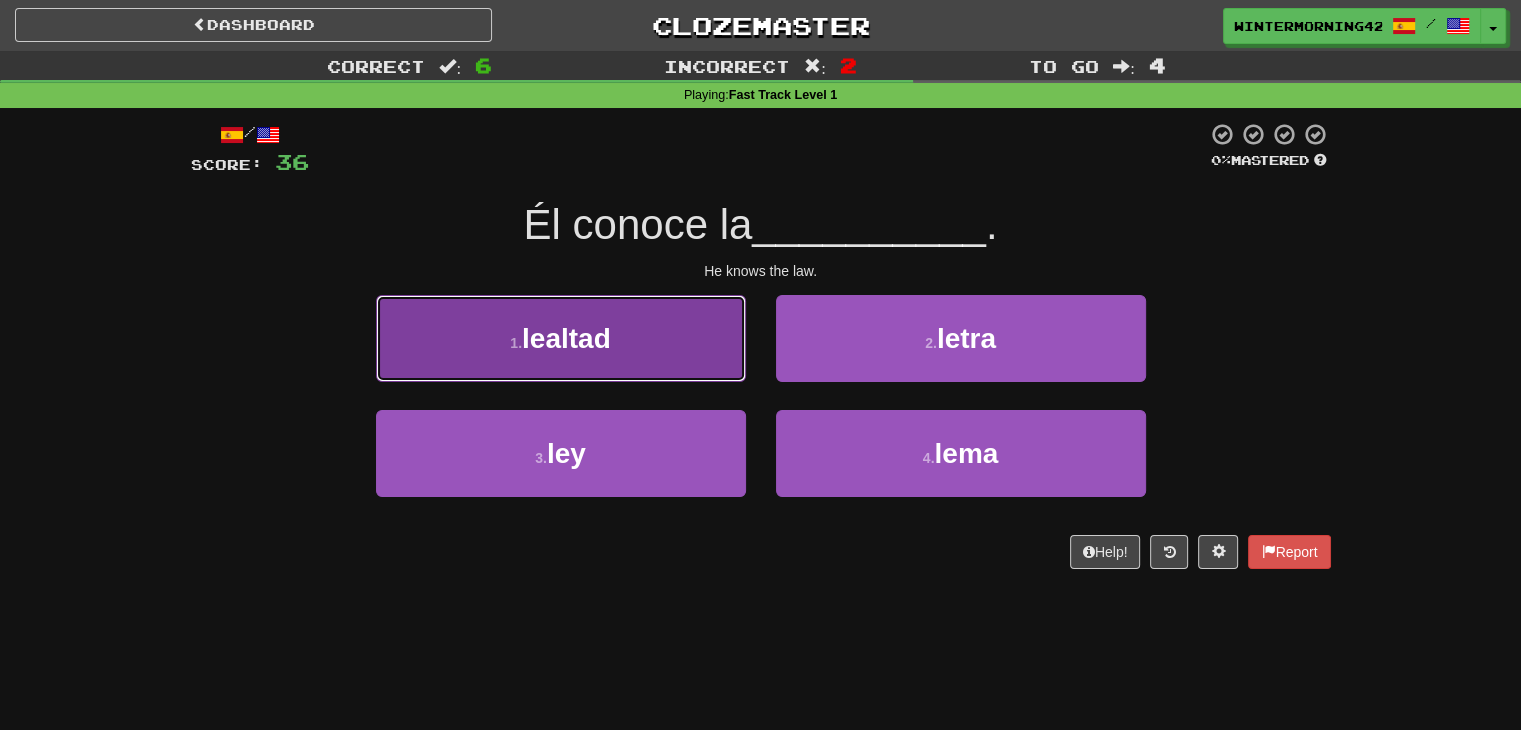 click on "1 .  lealtad" at bounding box center (561, 338) 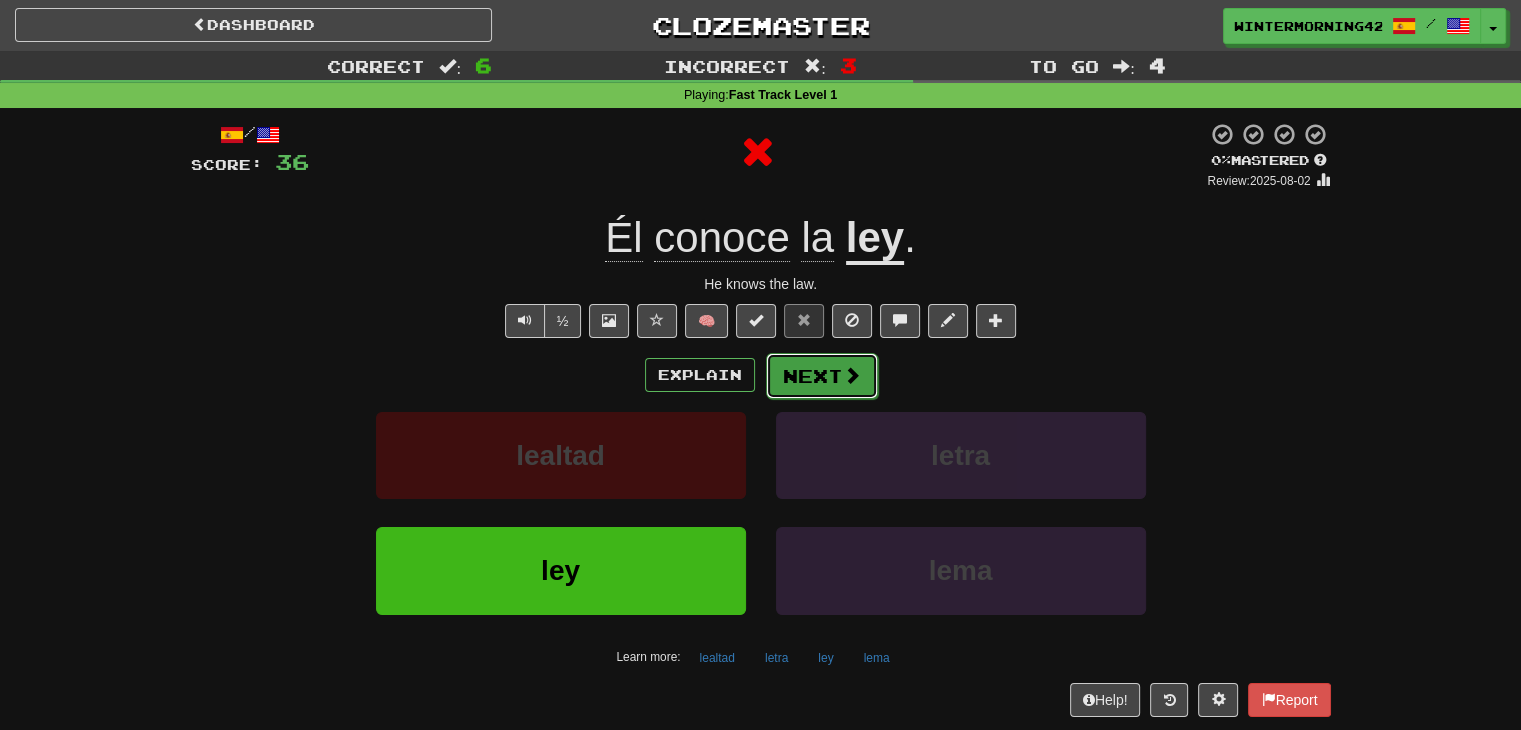 click on "Next" at bounding box center (822, 376) 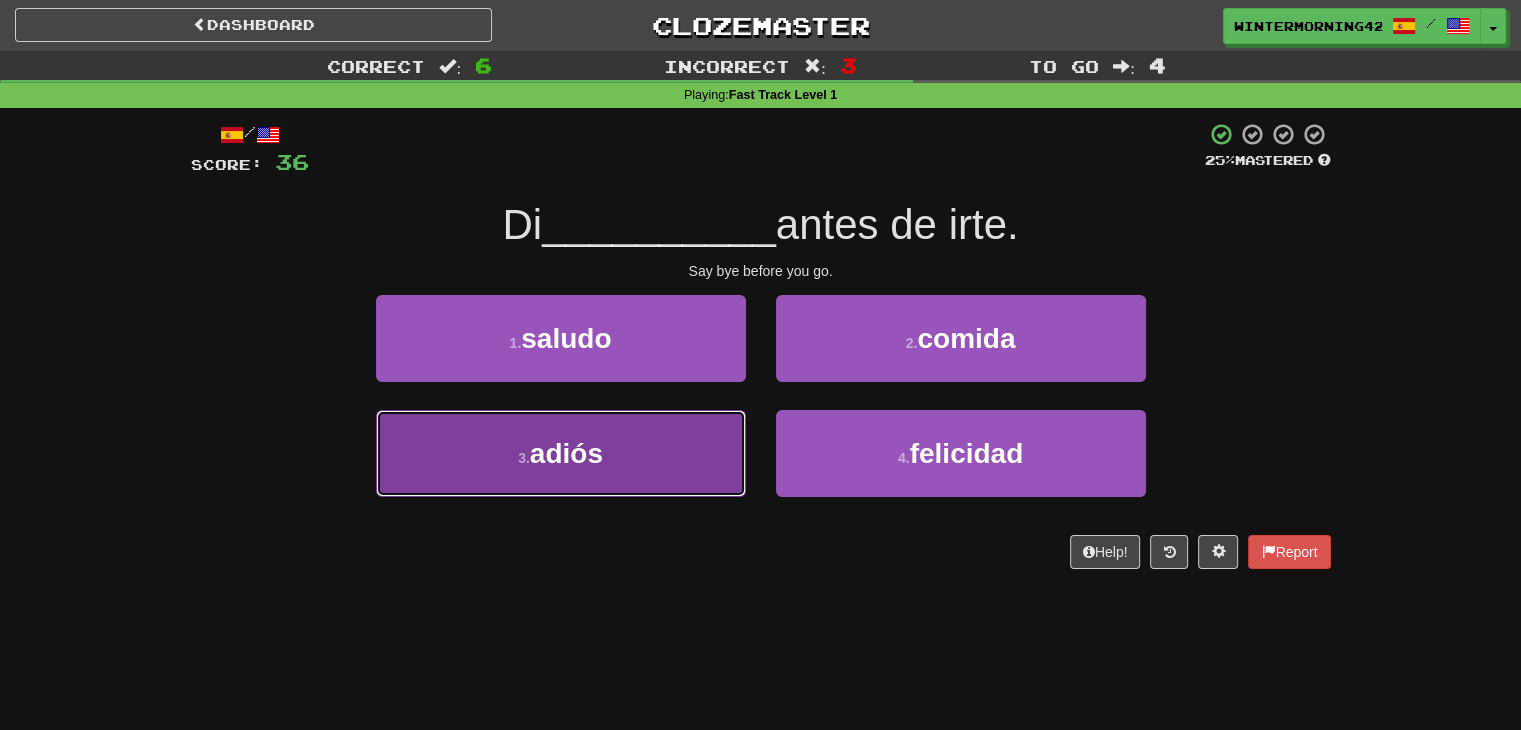 click on "3 .  adiós" at bounding box center (561, 453) 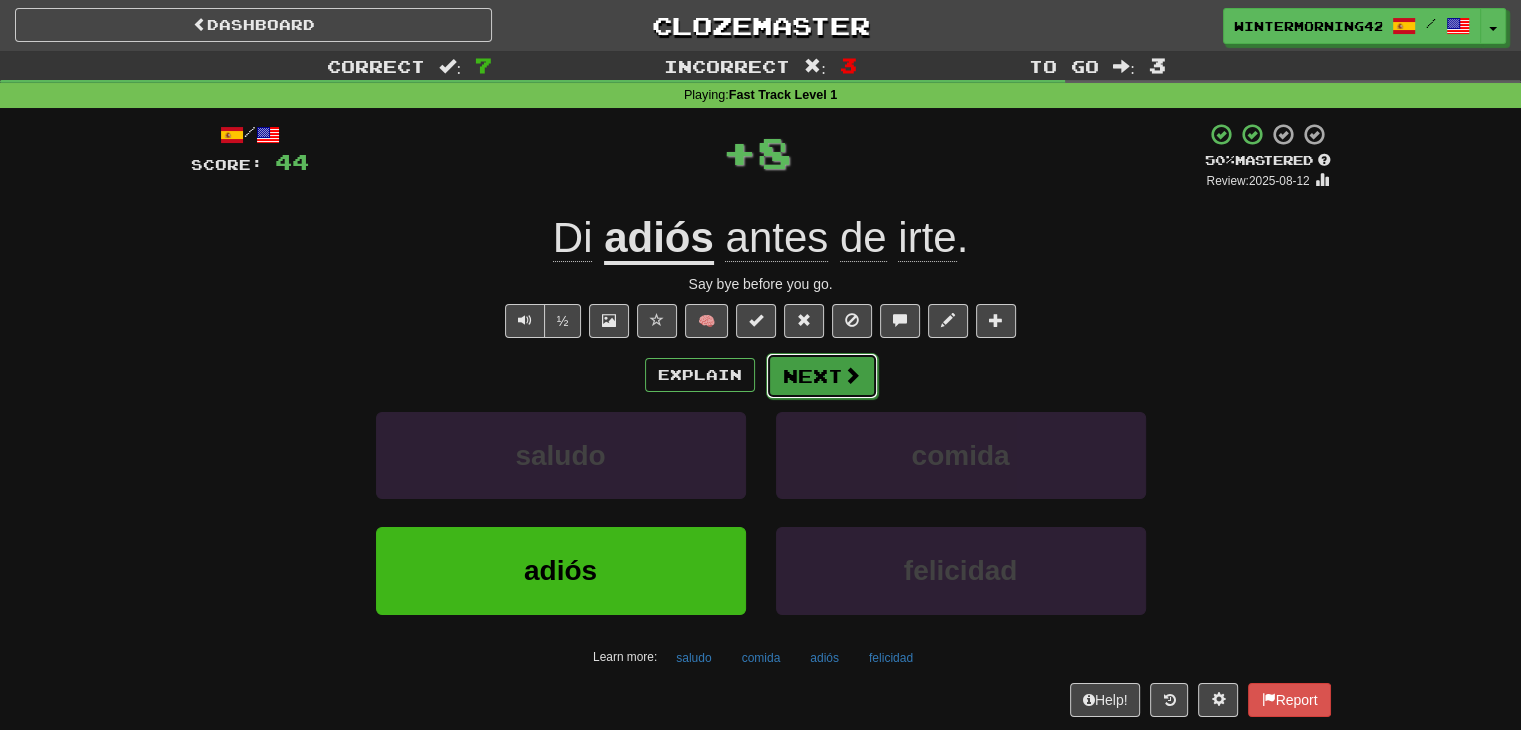 click on "Next" at bounding box center [822, 376] 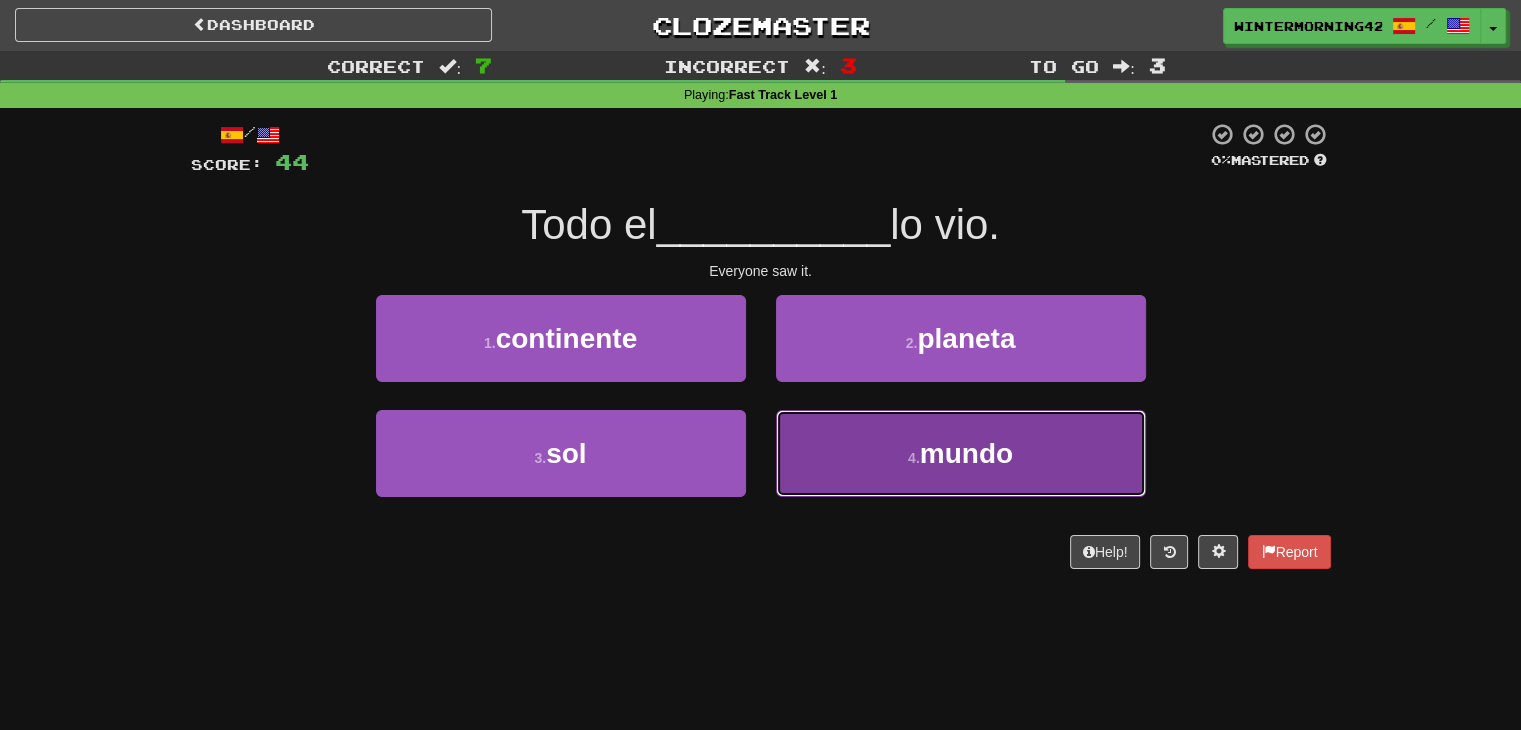 click on "4 .  mundo" at bounding box center (961, 453) 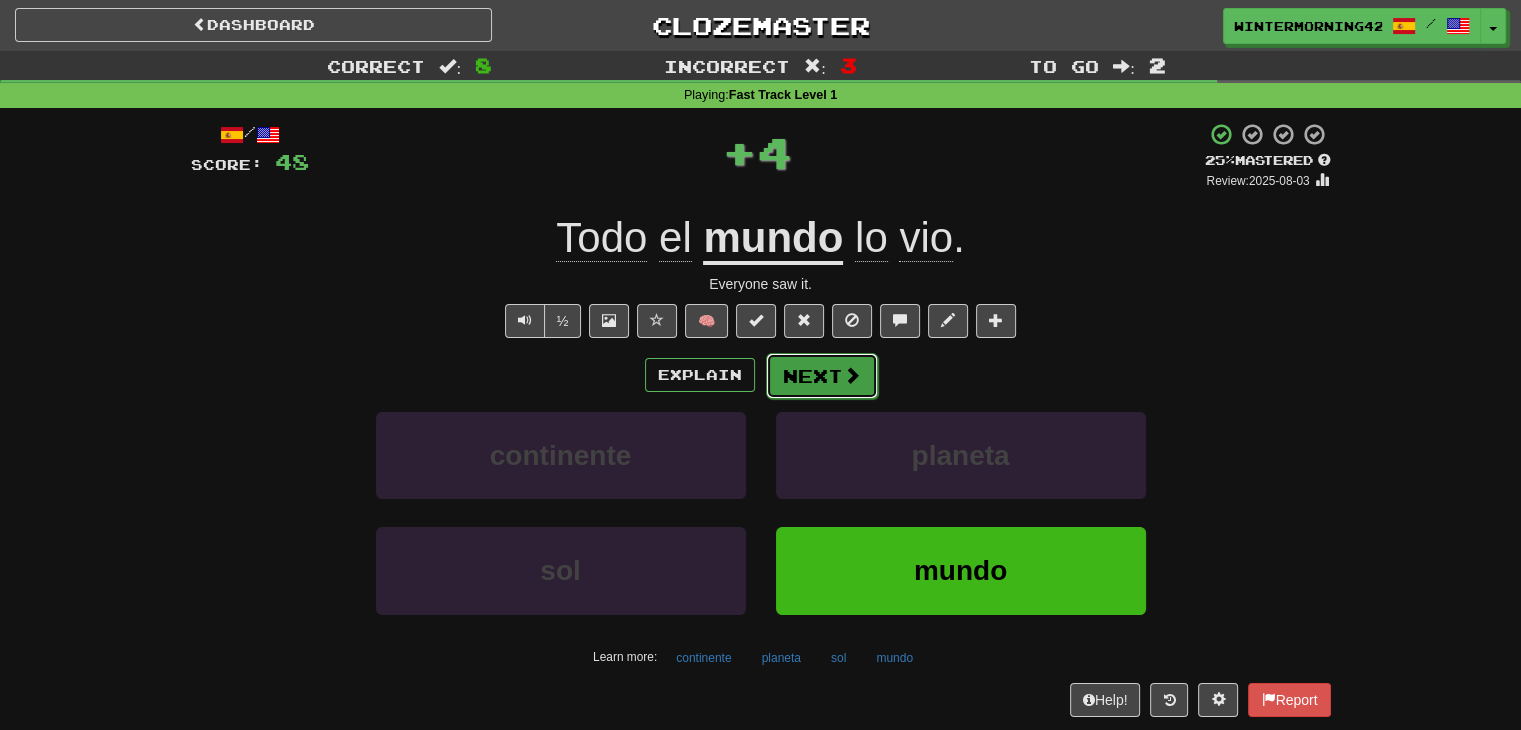 click on "Next" at bounding box center (822, 376) 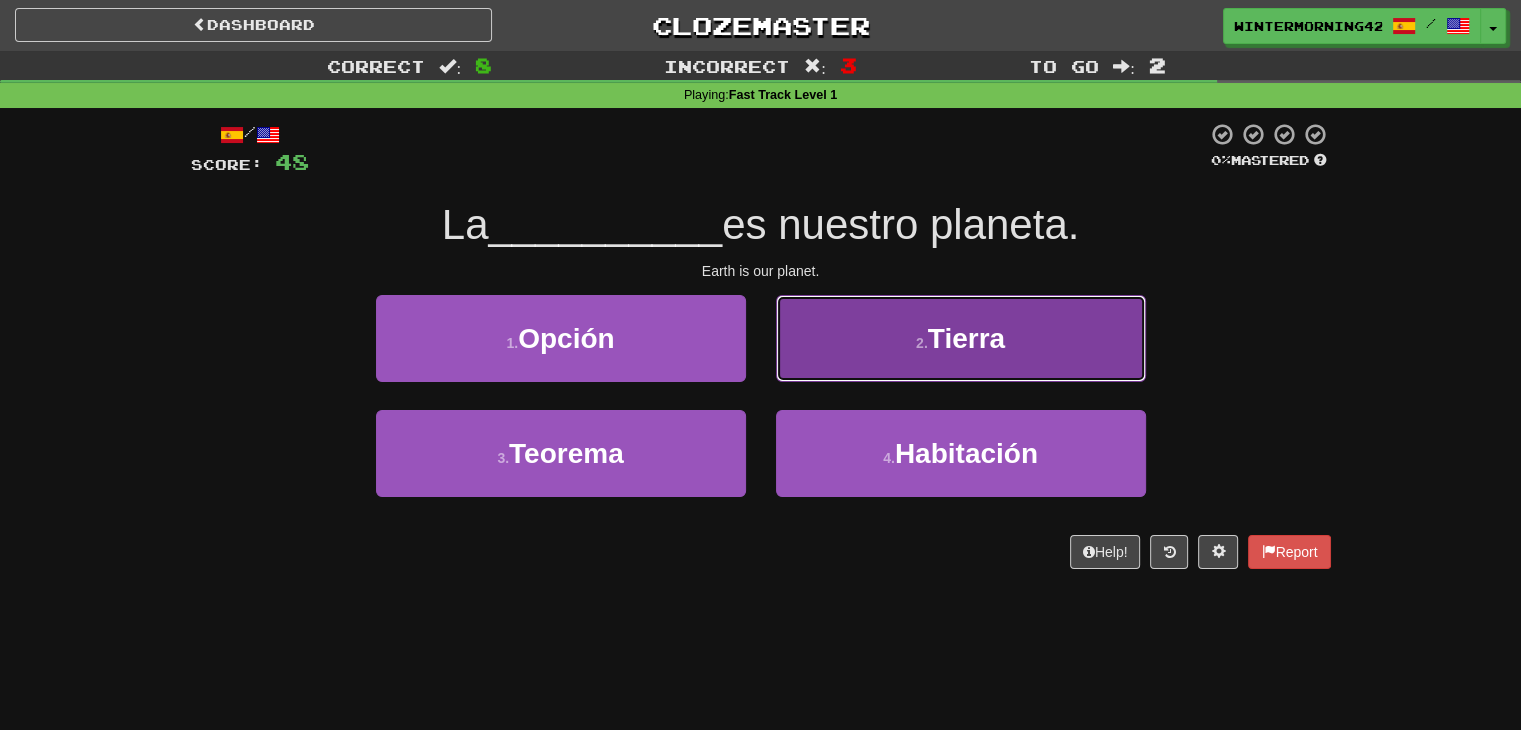 click on "2 .  Tierra" at bounding box center [961, 338] 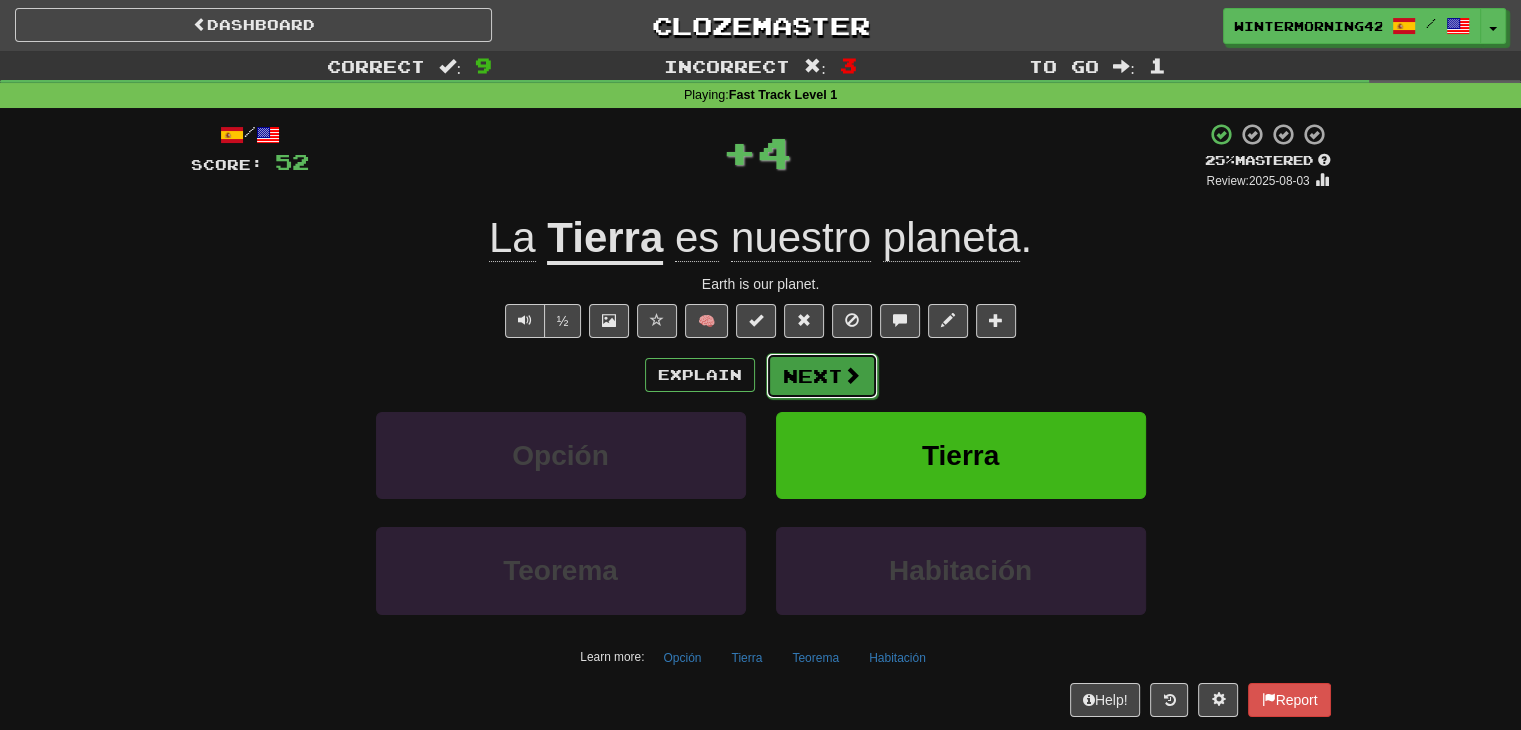 click on "Next" at bounding box center [822, 376] 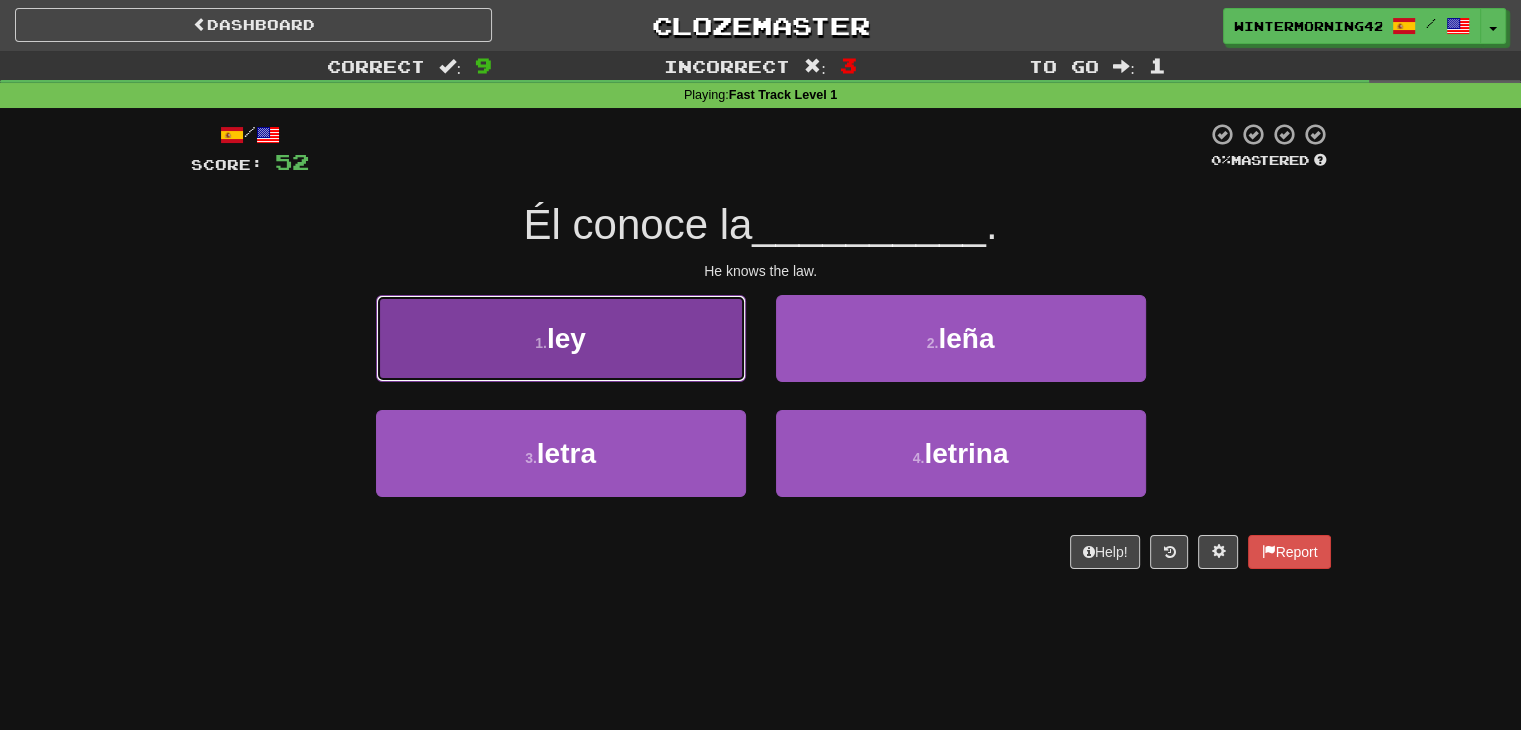 click on "1 .  ley" at bounding box center [561, 338] 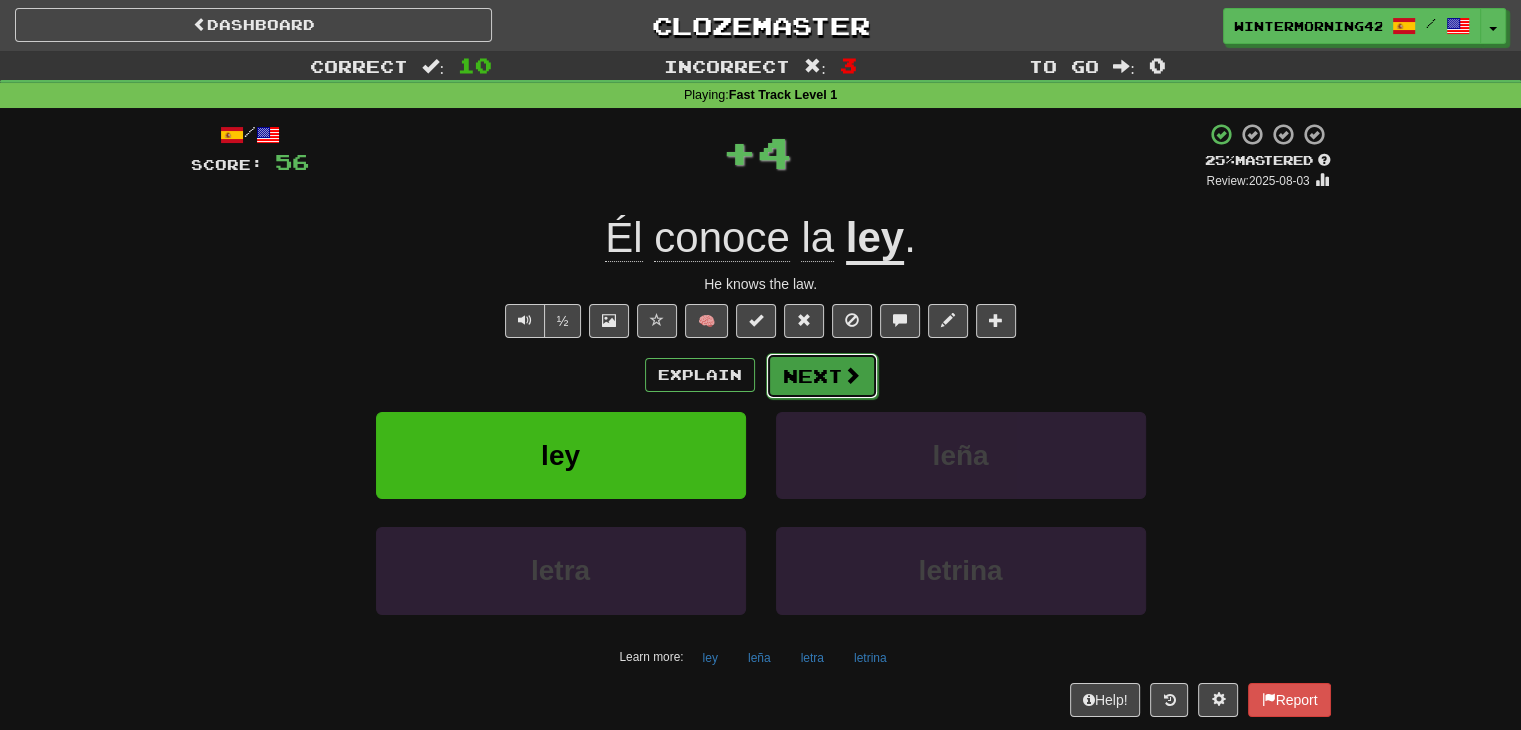 click on "Next" at bounding box center [822, 376] 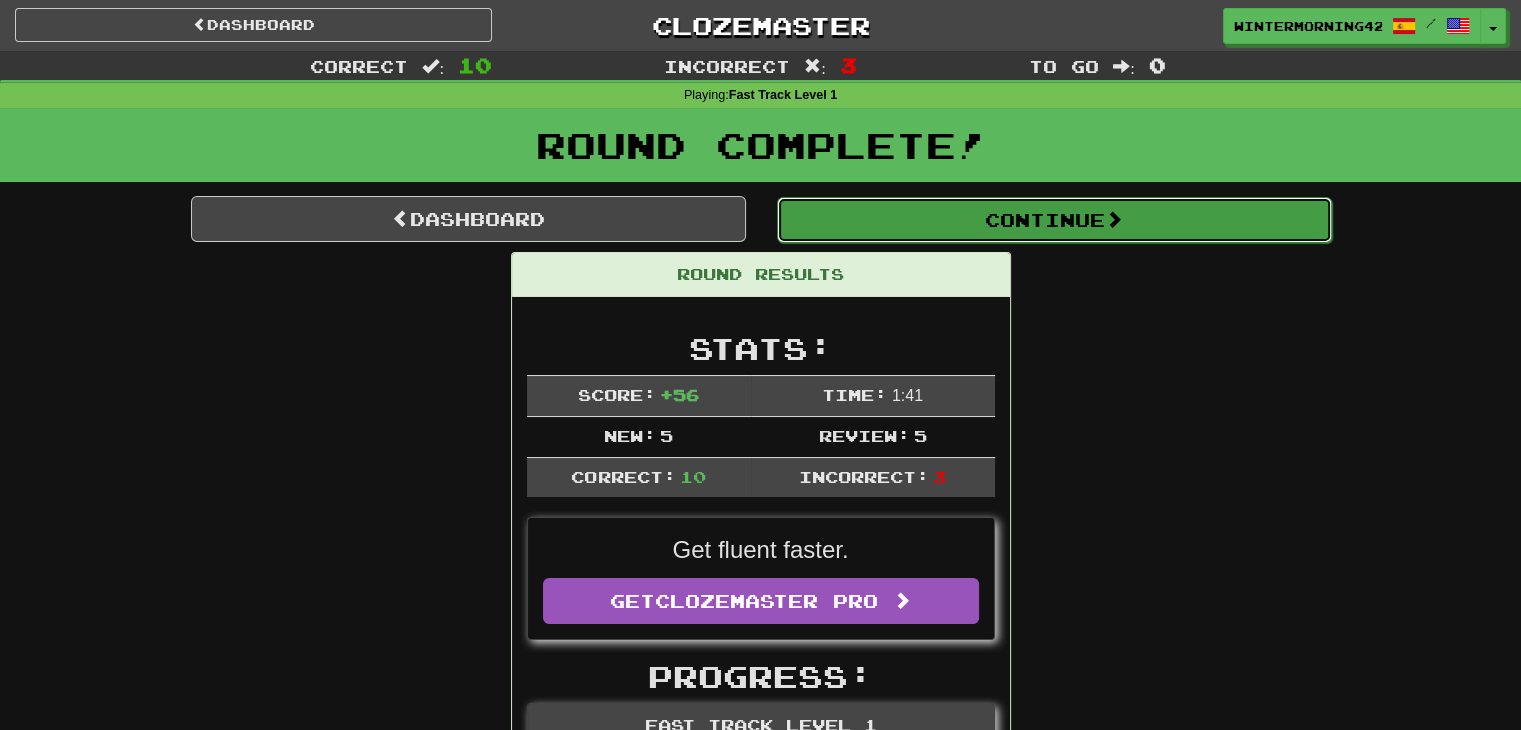 click on "Continue" at bounding box center [1054, 220] 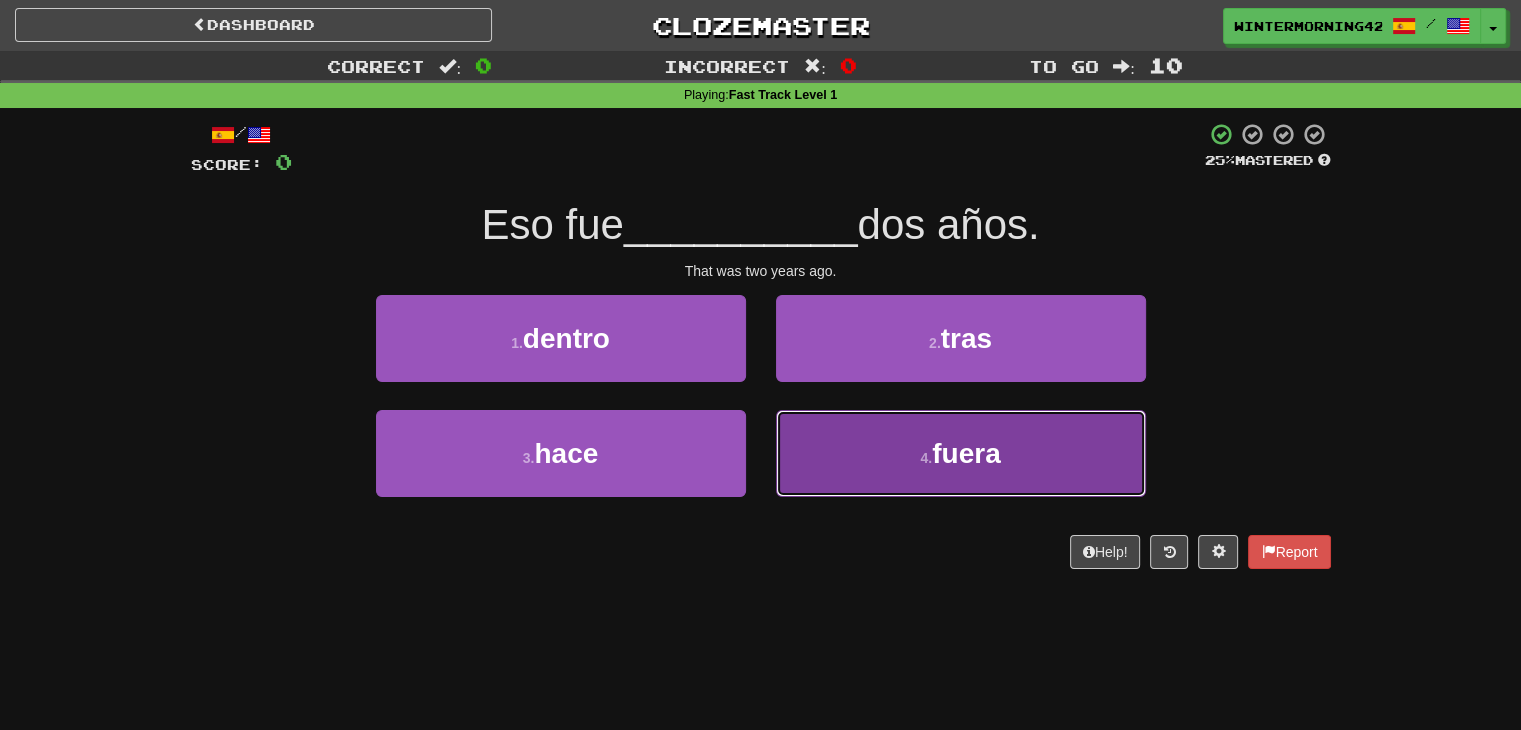 click on "4 .  fuera" at bounding box center [961, 453] 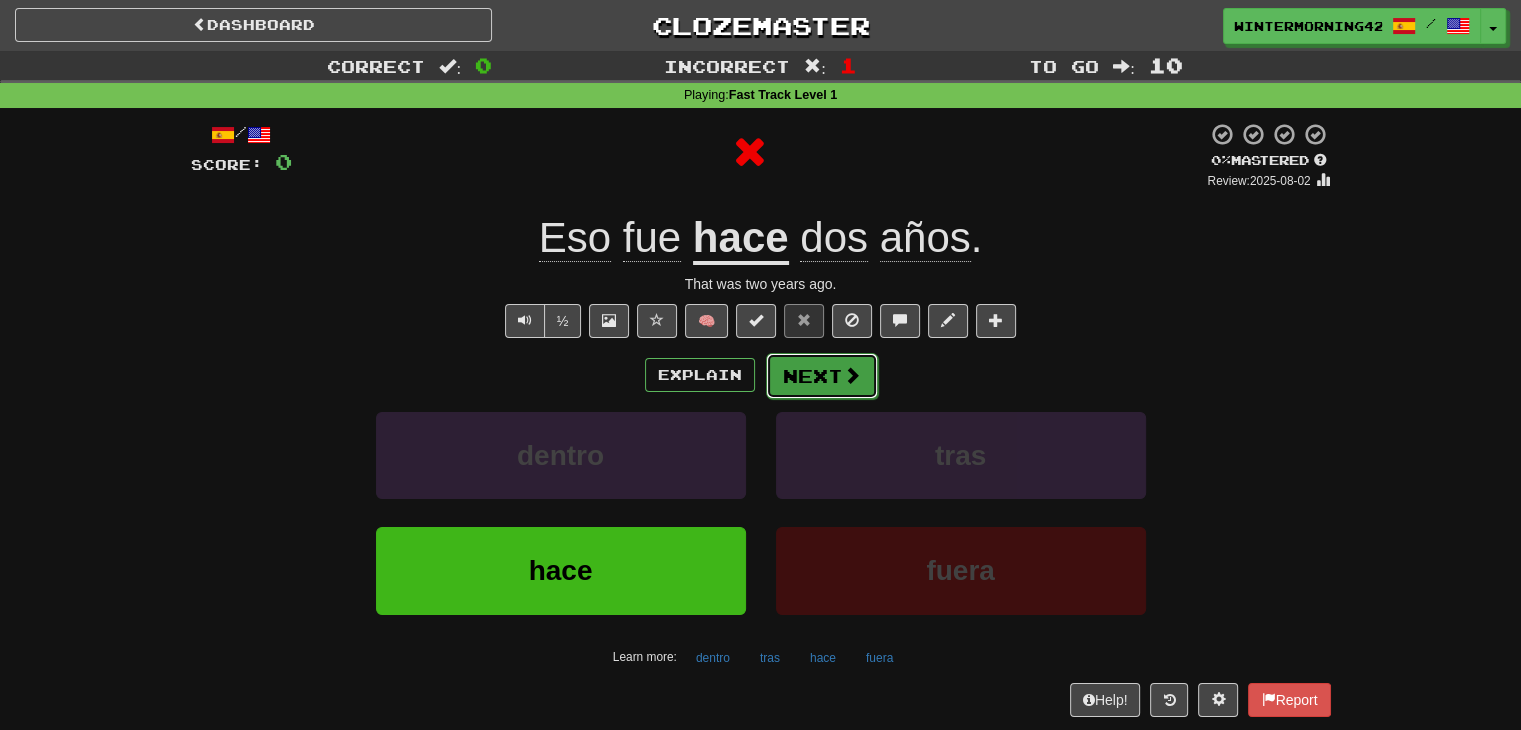 click on "Next" at bounding box center (822, 376) 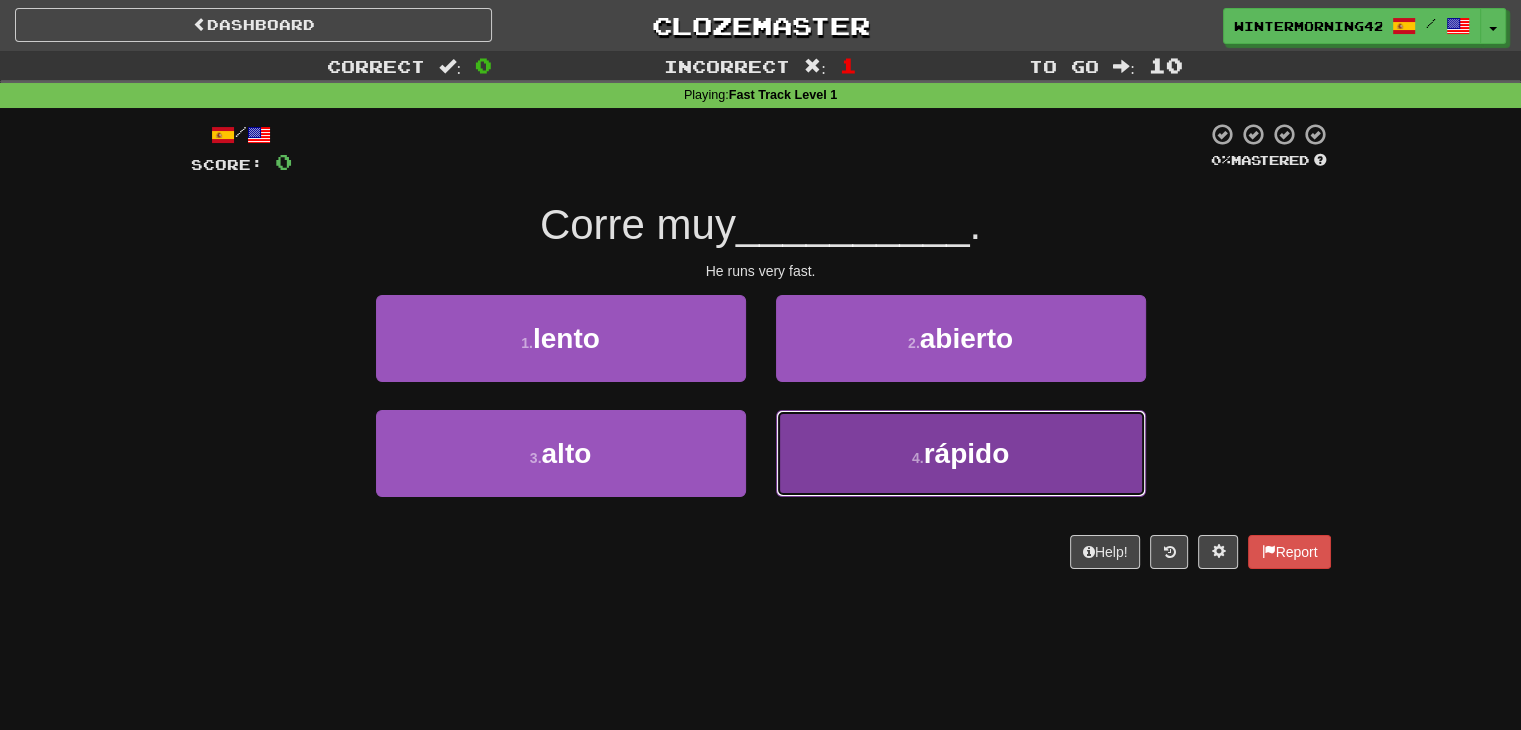 click on "4 .  rápido" at bounding box center (961, 453) 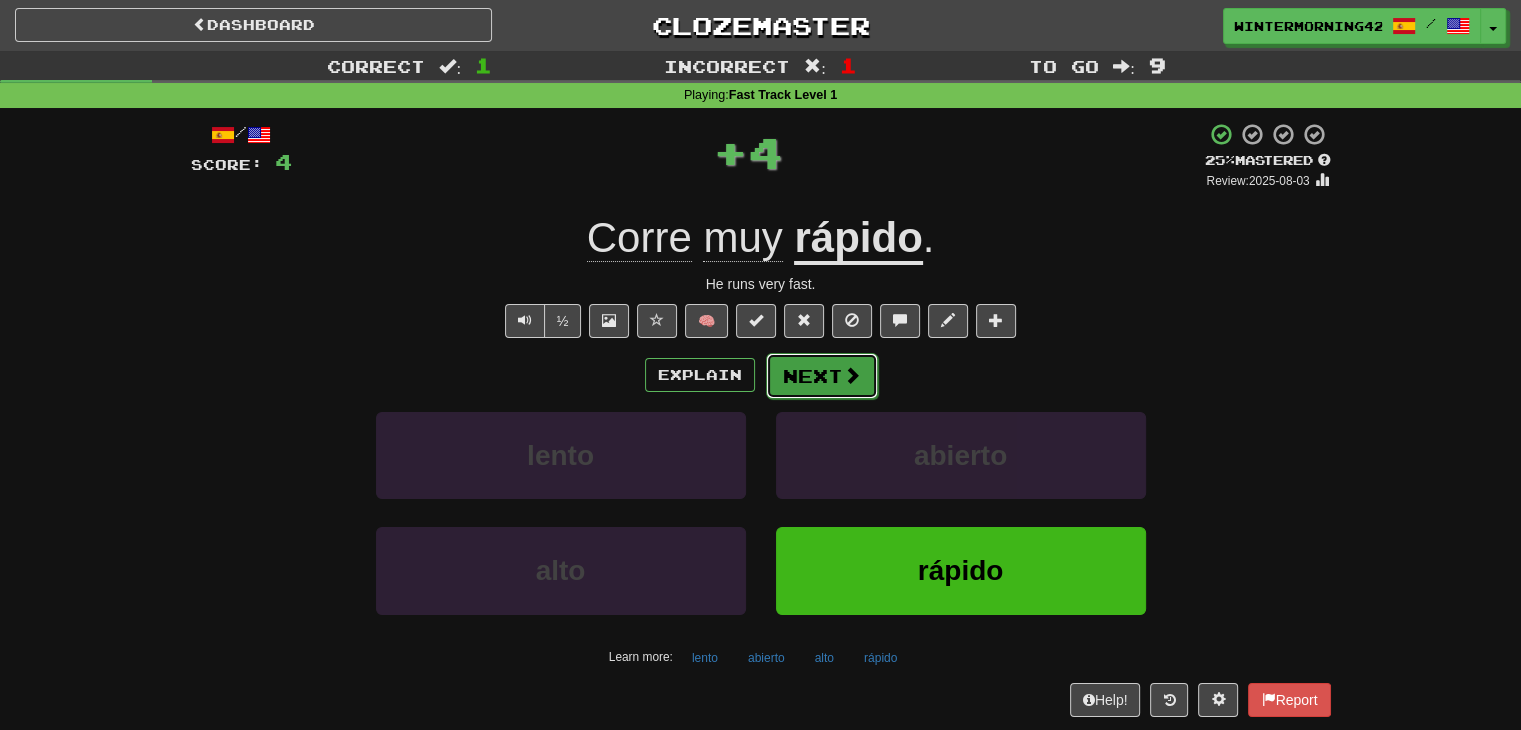 click on "Next" at bounding box center (822, 376) 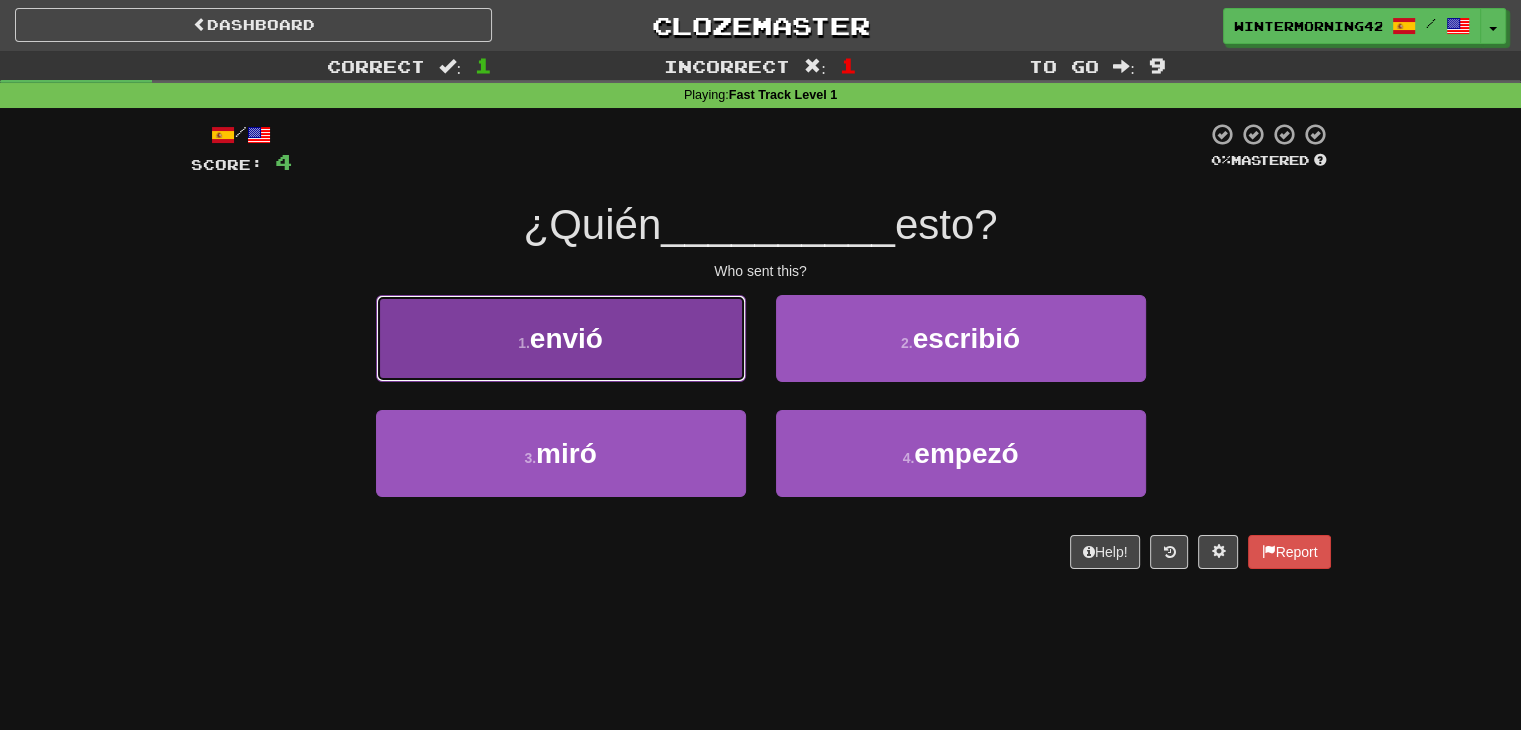 click on "envió" at bounding box center (566, 338) 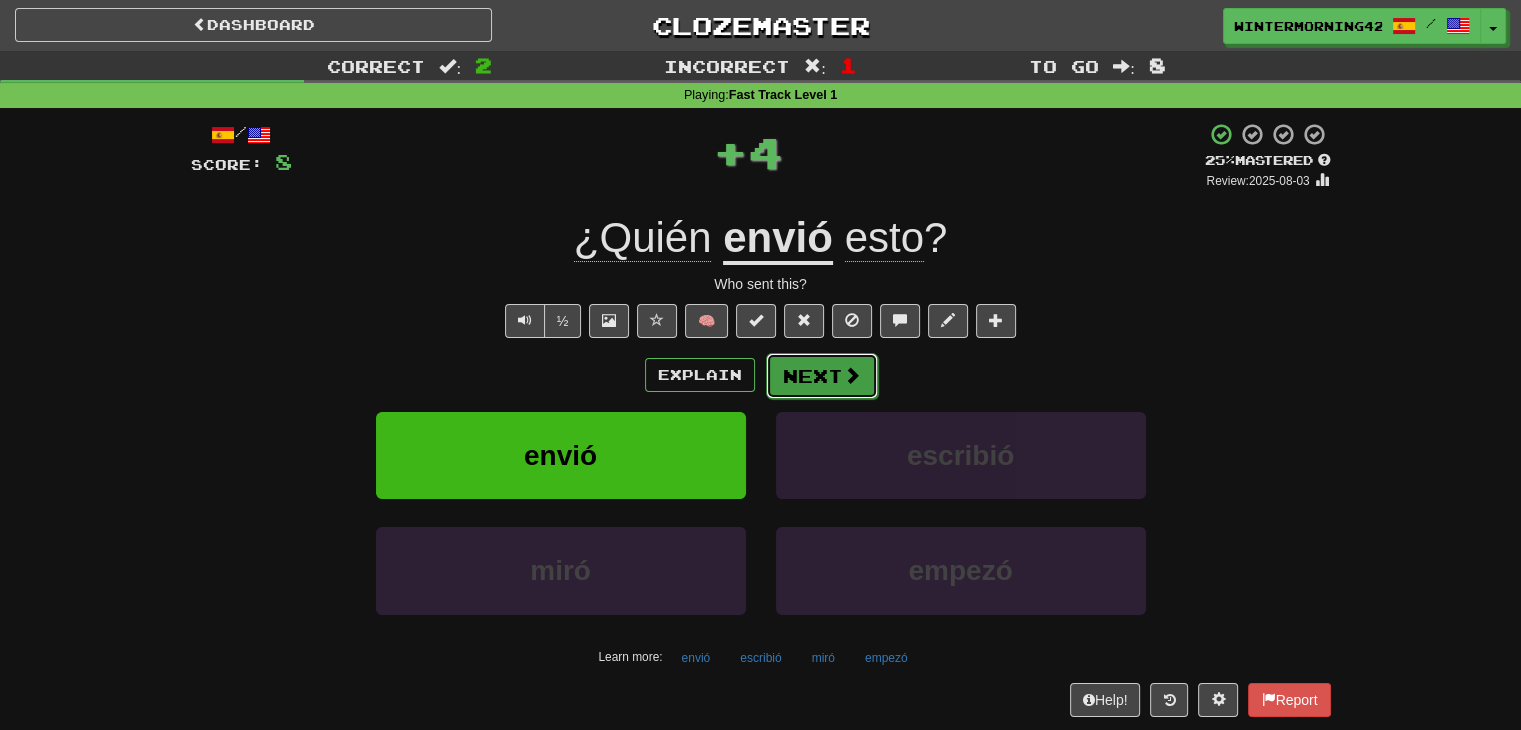 click on "Next" at bounding box center (822, 376) 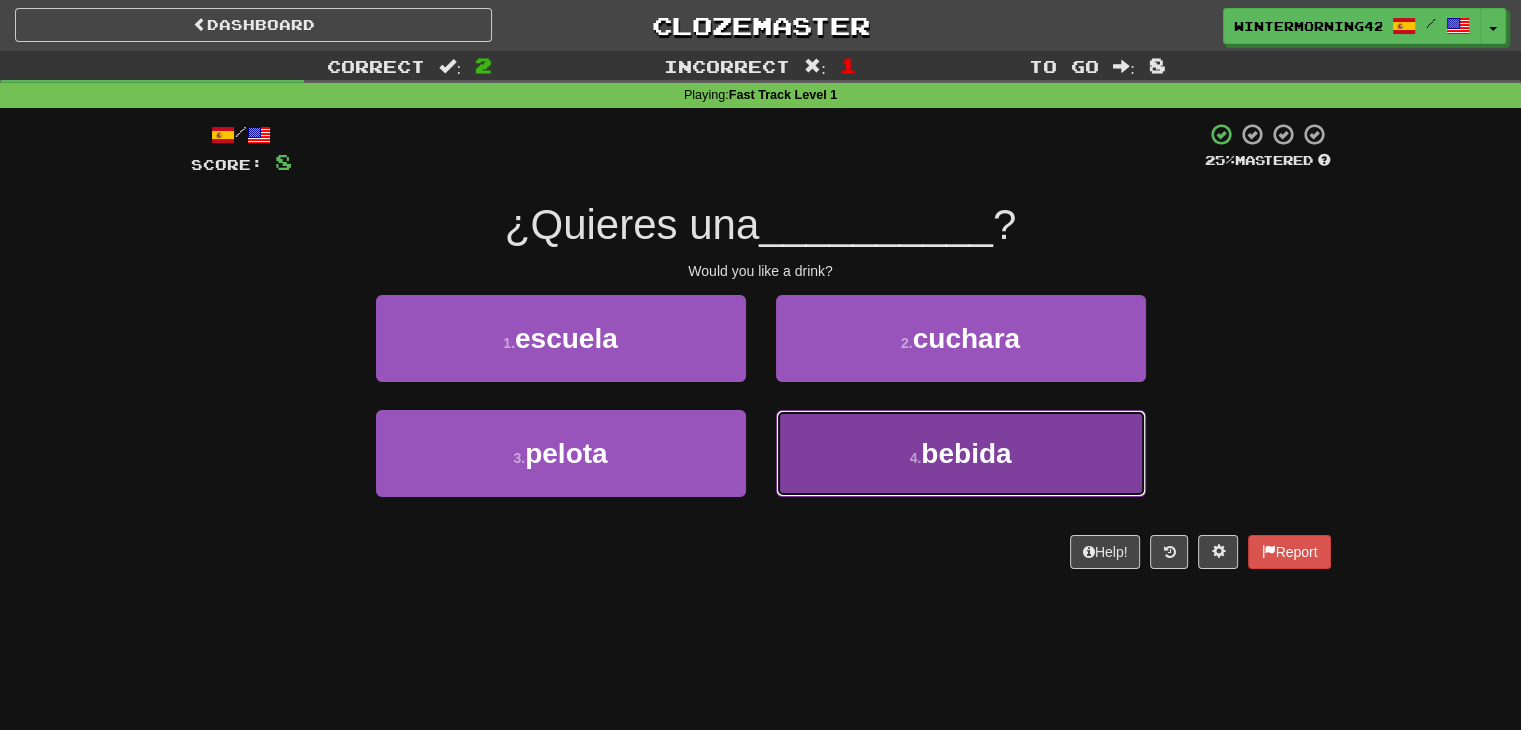 click on "bebida" at bounding box center [966, 453] 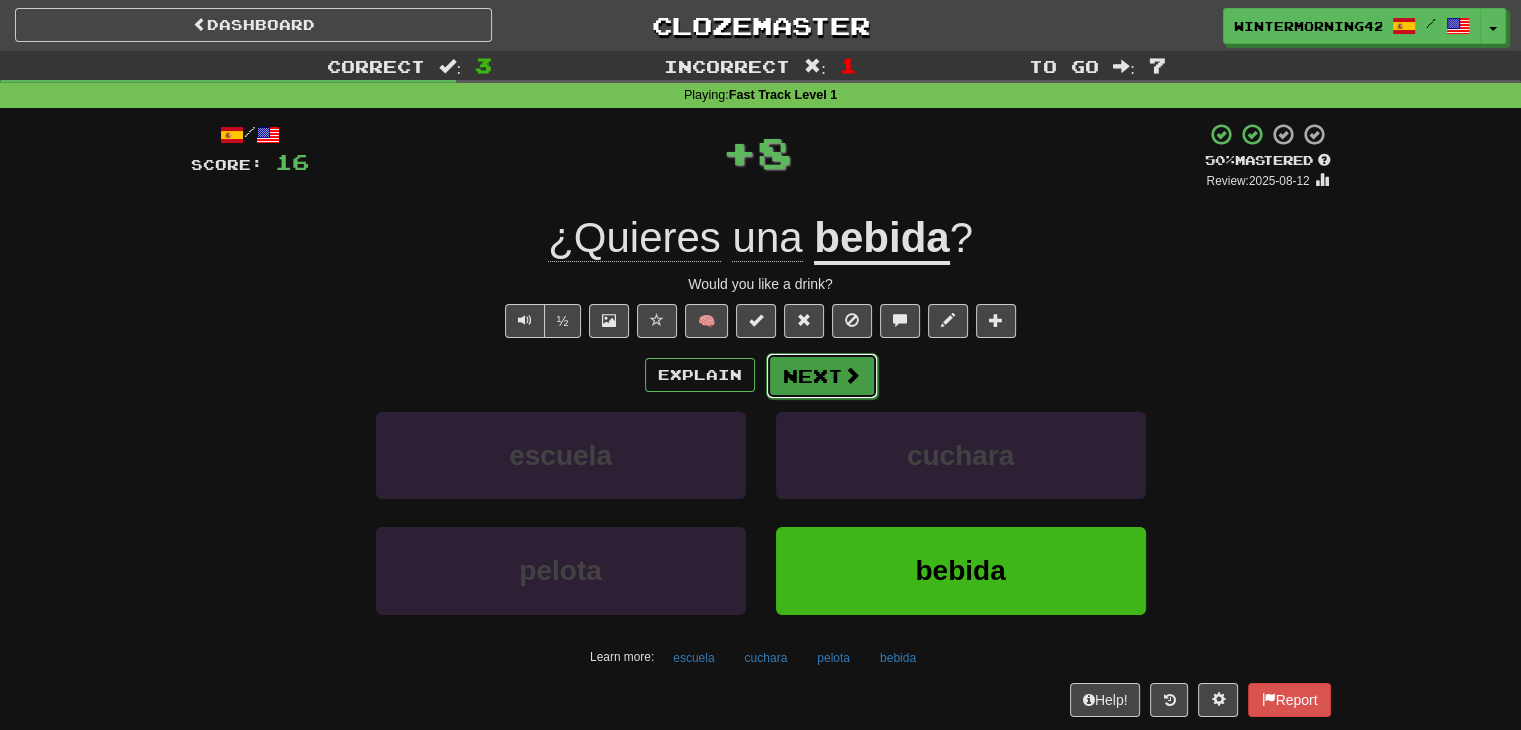 click on "Next" at bounding box center [822, 376] 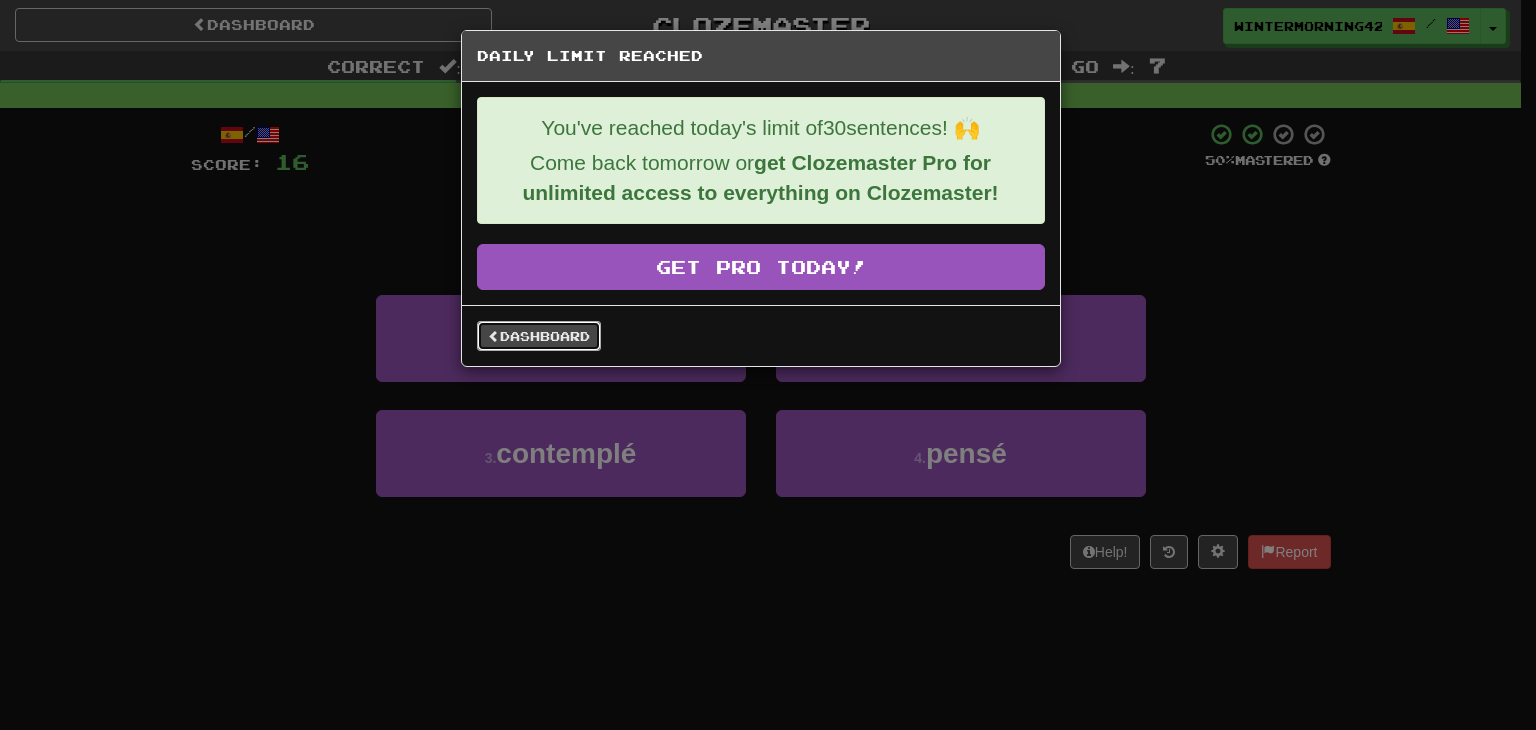 click on "Dashboard" at bounding box center (539, 336) 